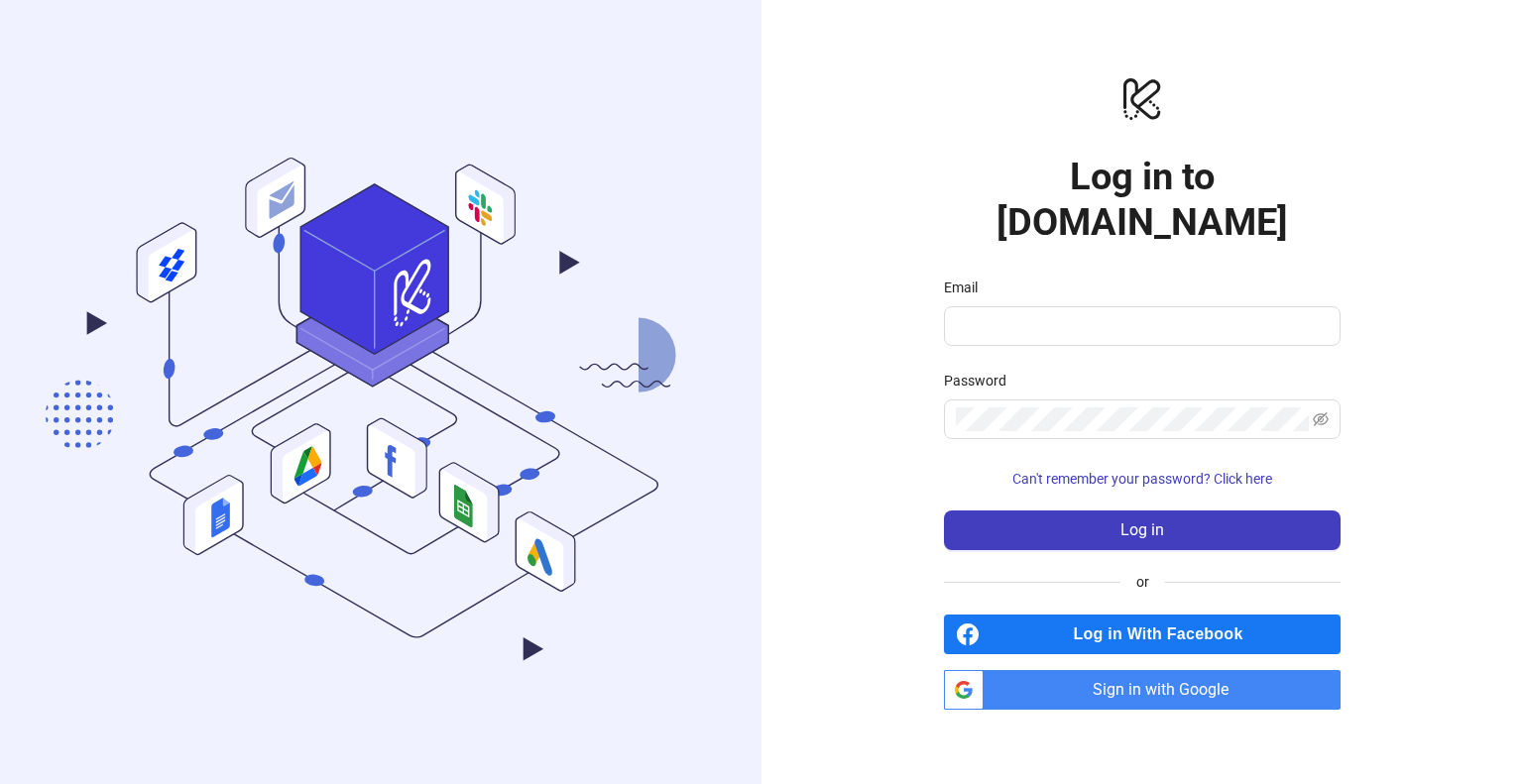 scroll, scrollTop: 0, scrollLeft: 0, axis: both 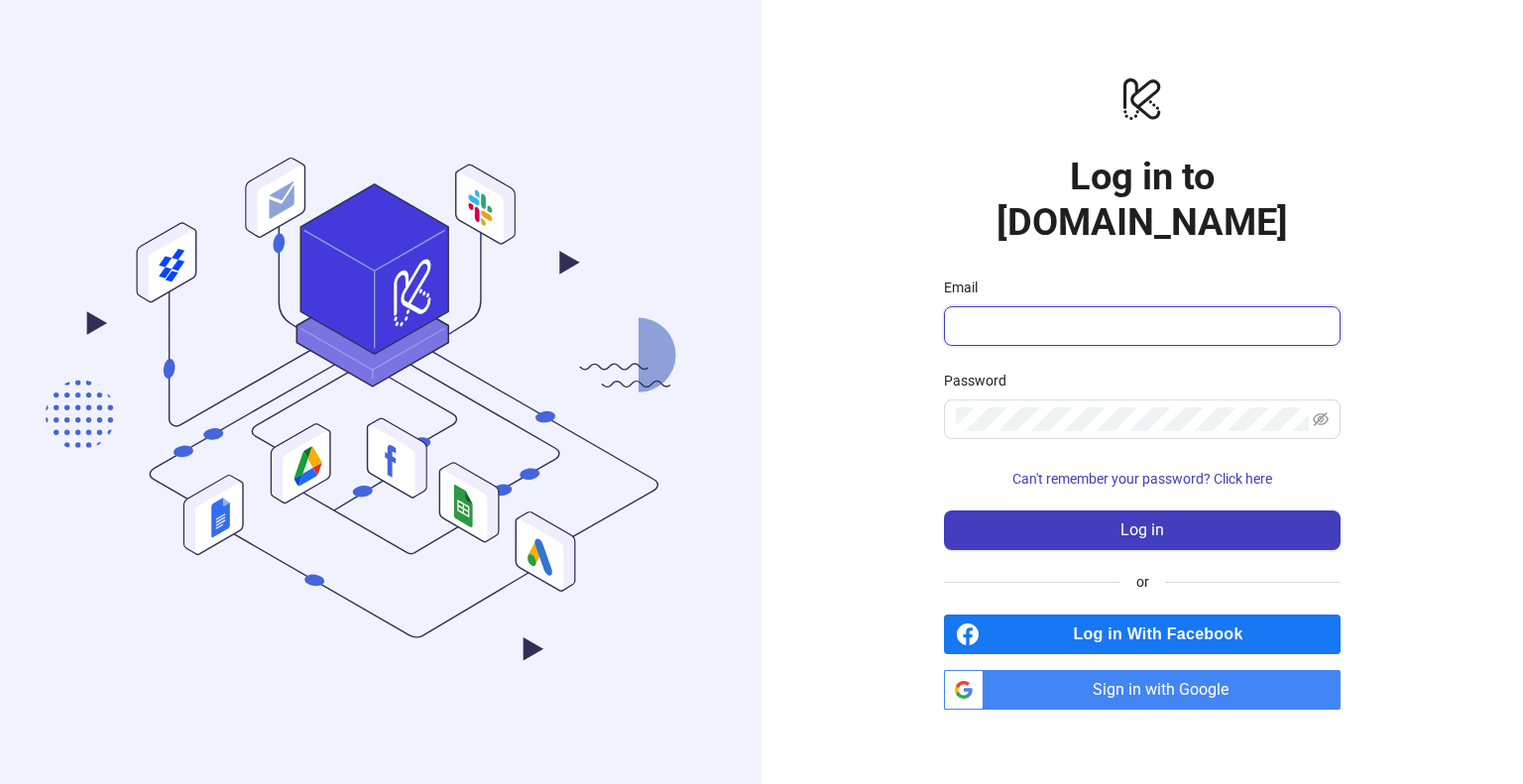 click on "Email" at bounding box center [1140, 326] 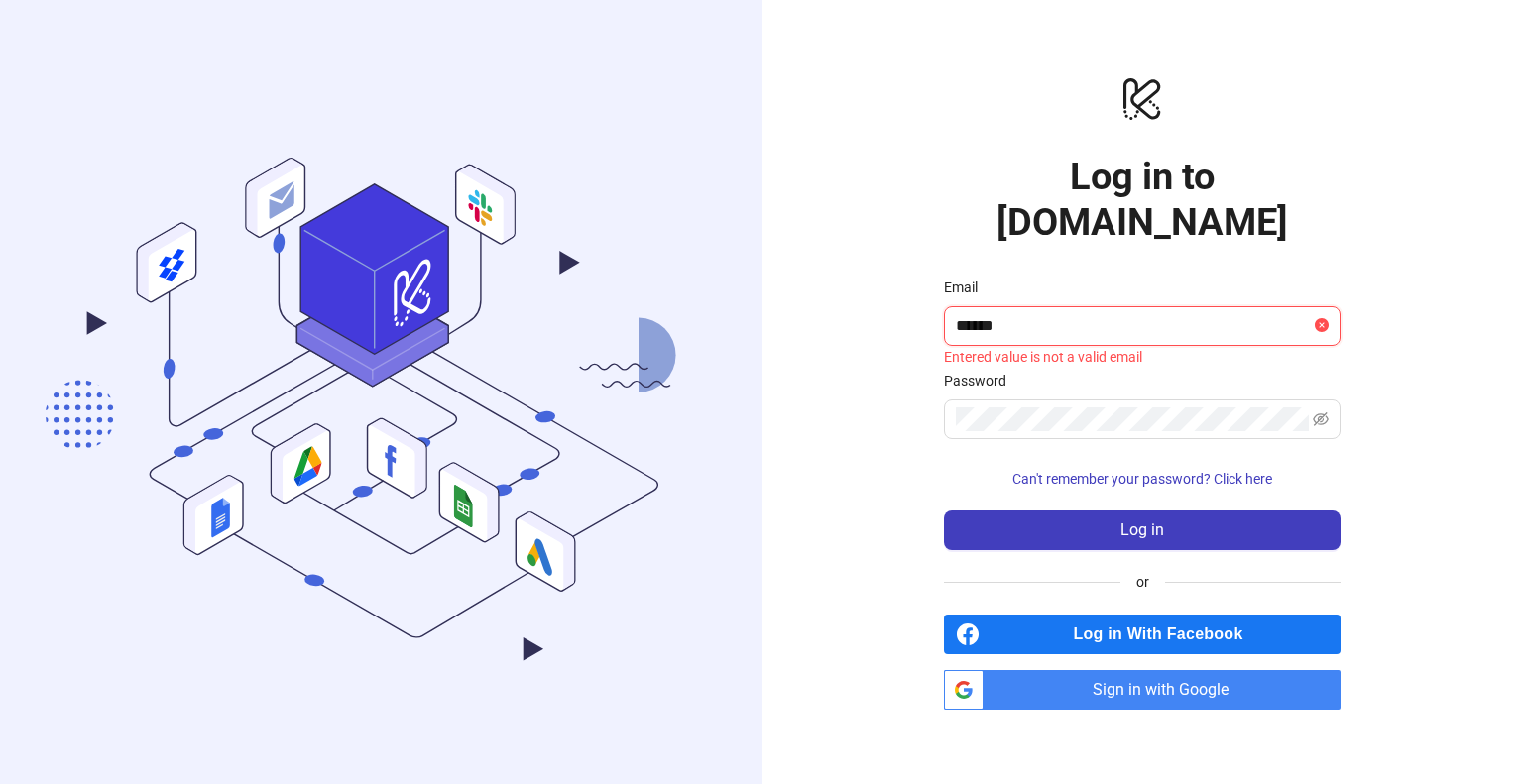 type on "**********" 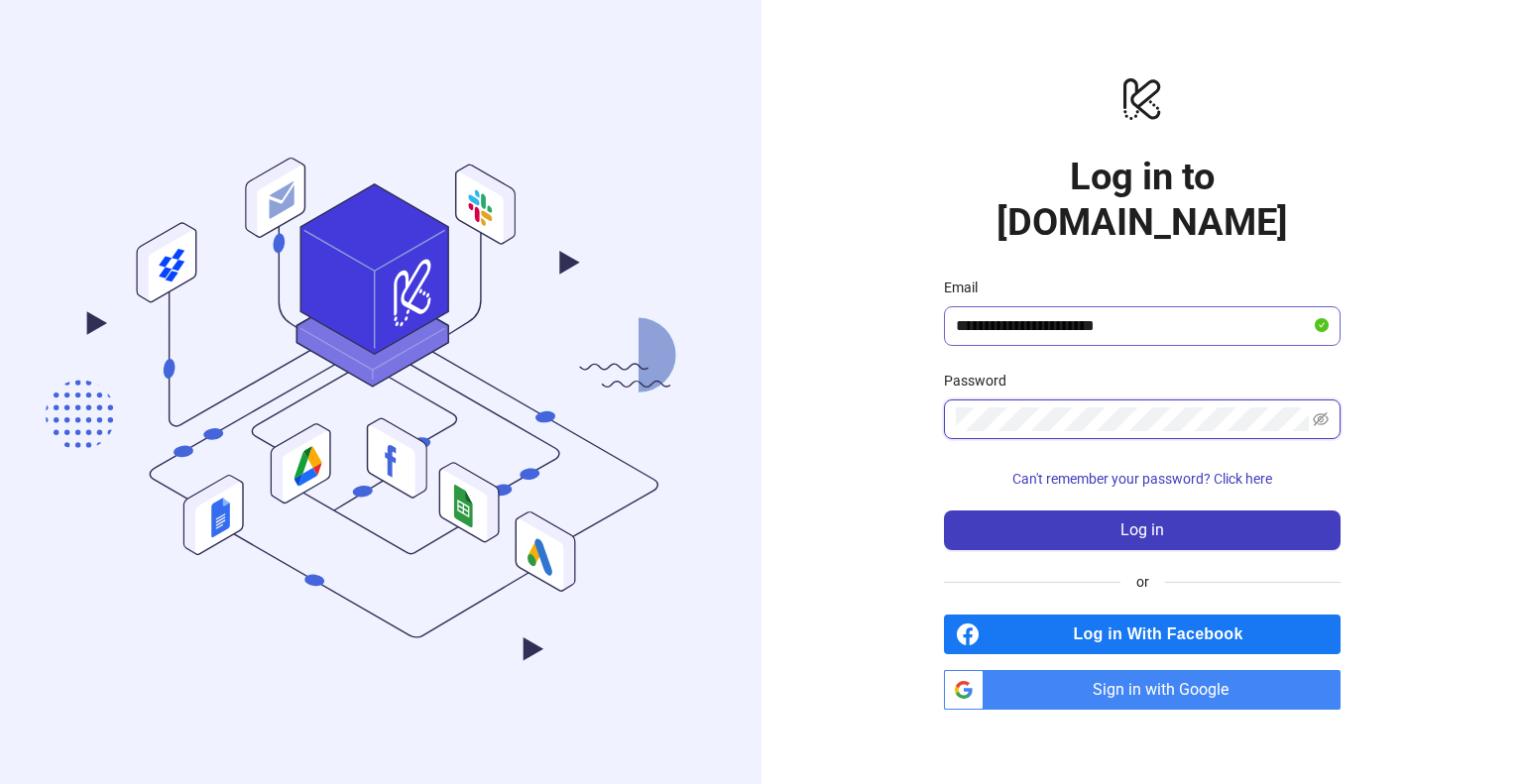 click on "Log in" at bounding box center (1142, 530) 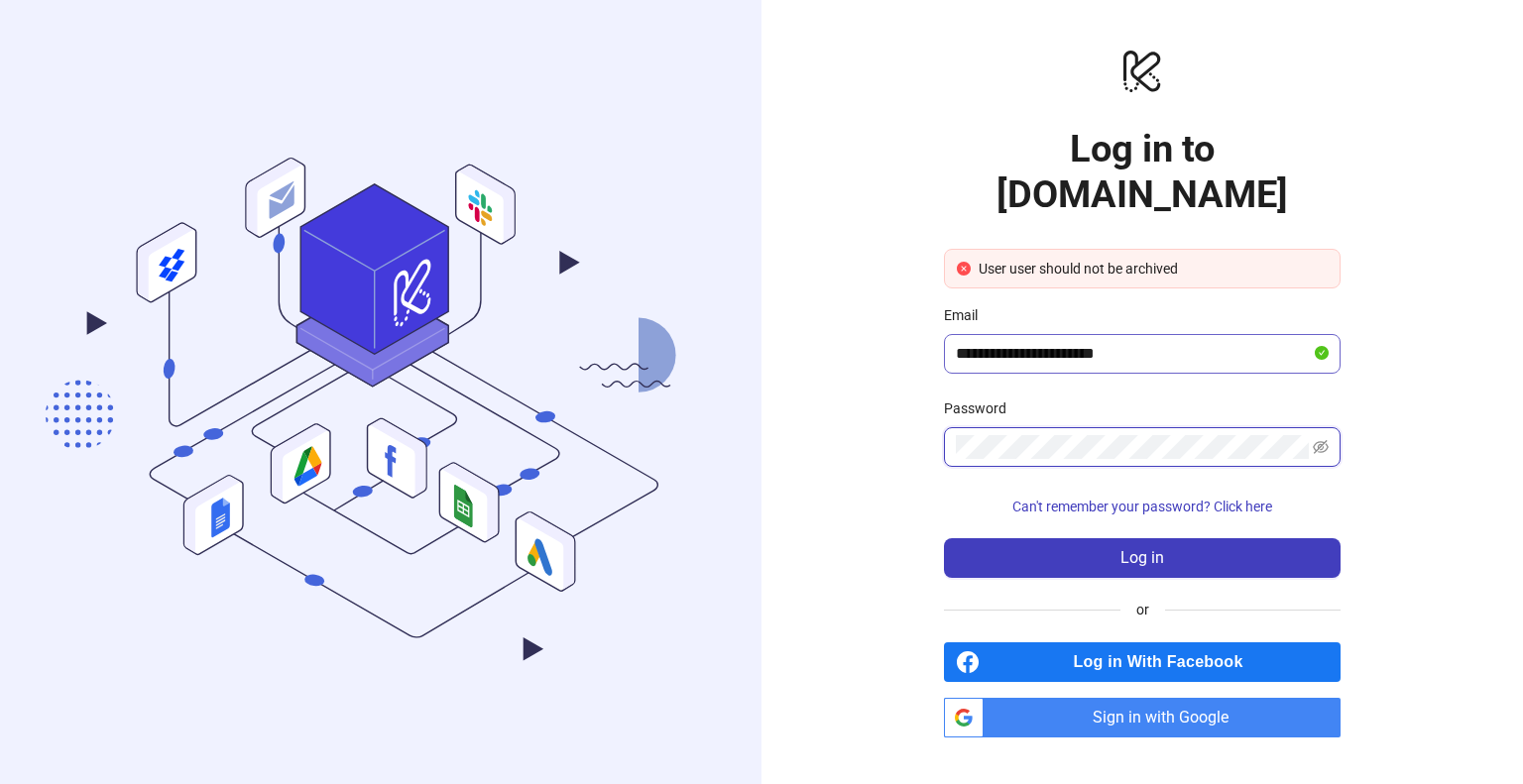 click on "Log in" at bounding box center [1142, 558] 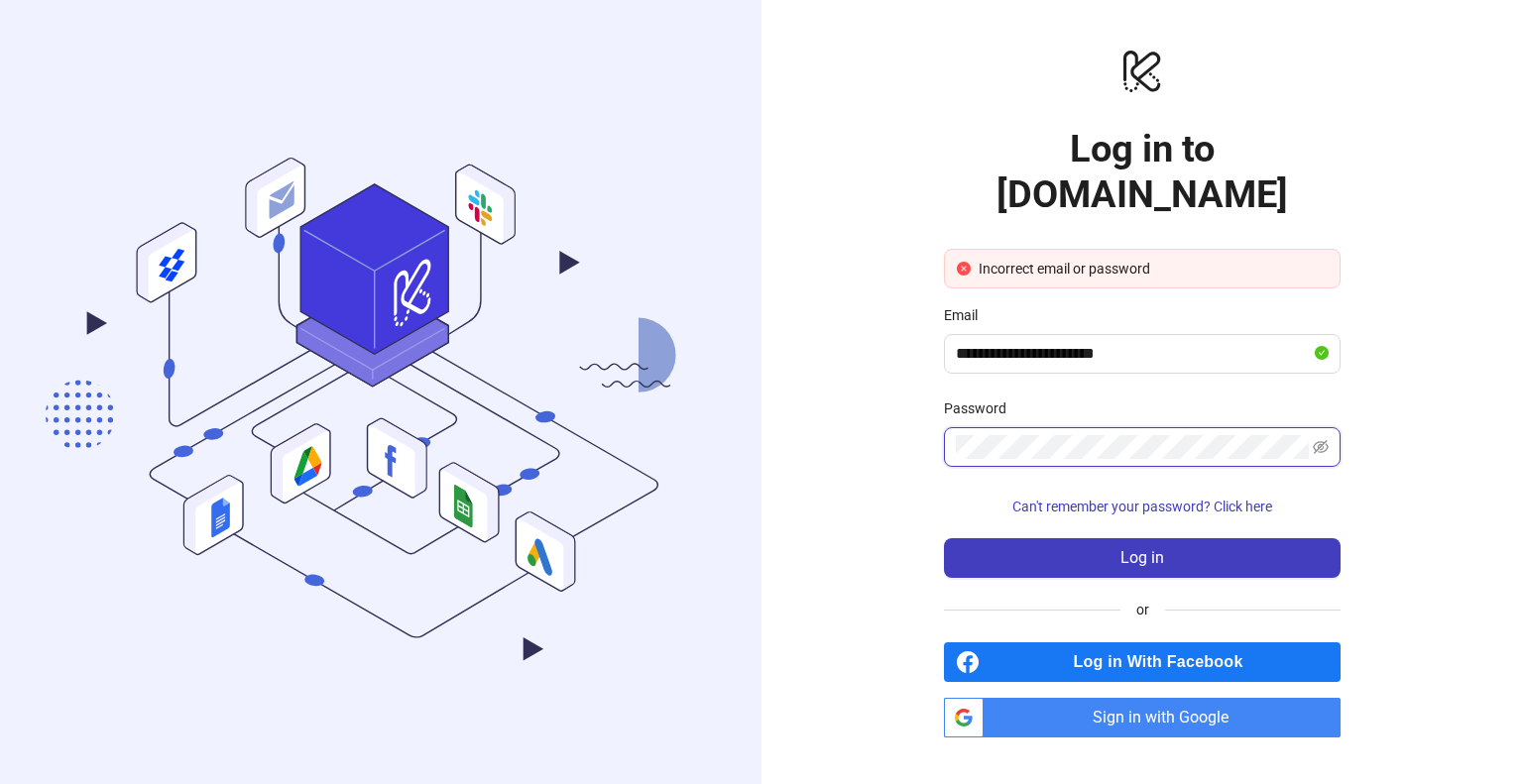 click on "Log in" at bounding box center (1142, 558) 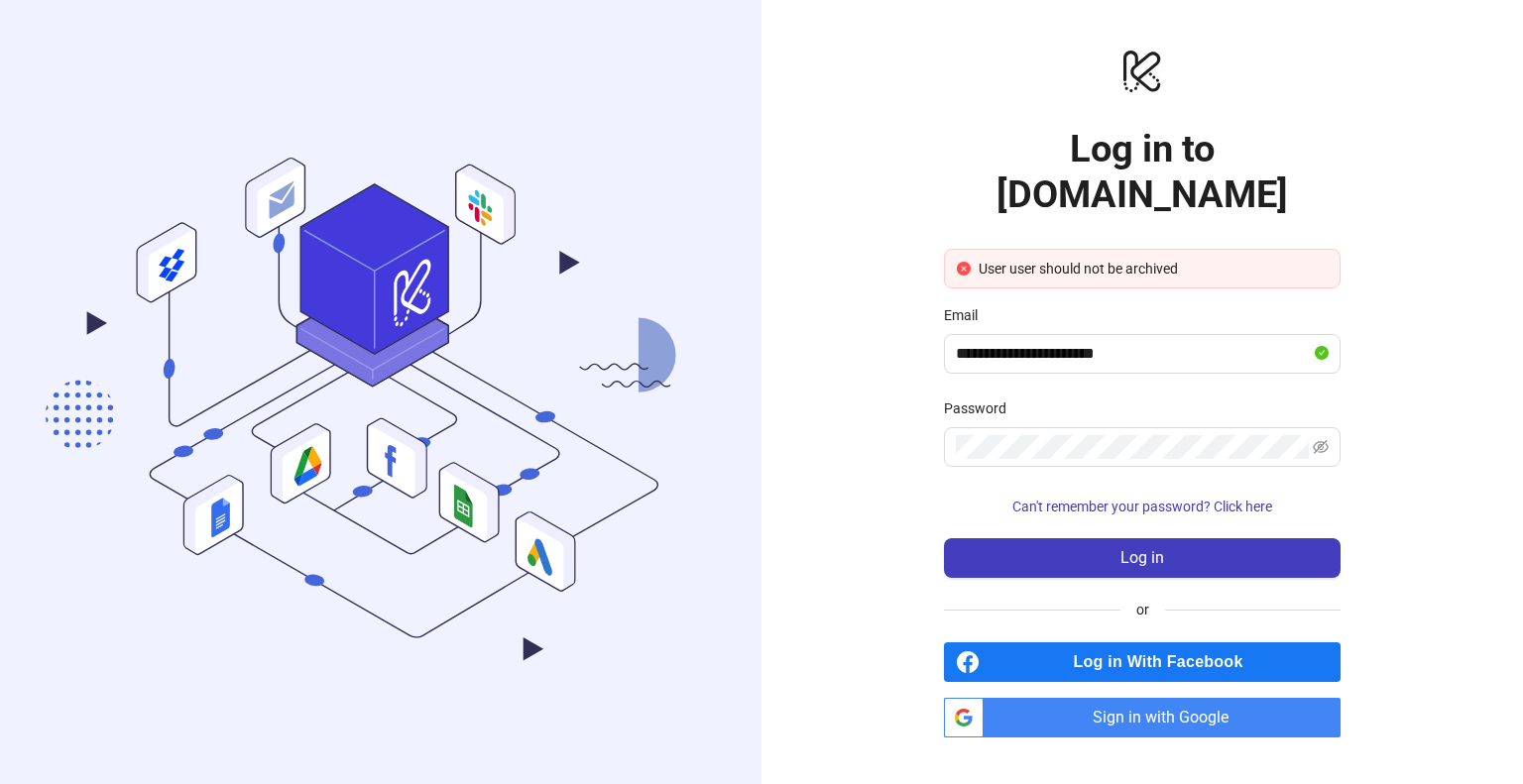 click on "Sign in with Google" at bounding box center [1166, 718] 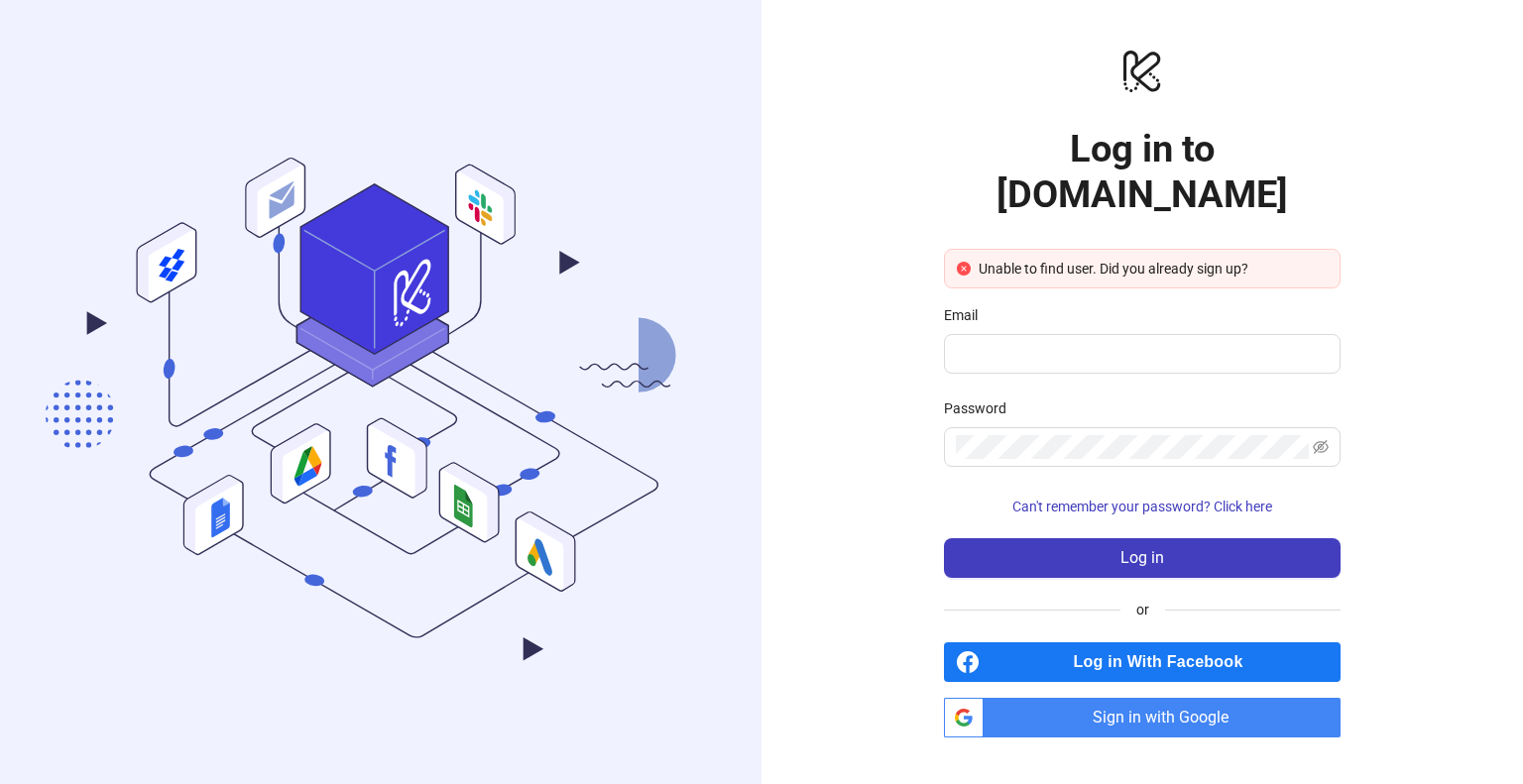scroll, scrollTop: 0, scrollLeft: 0, axis: both 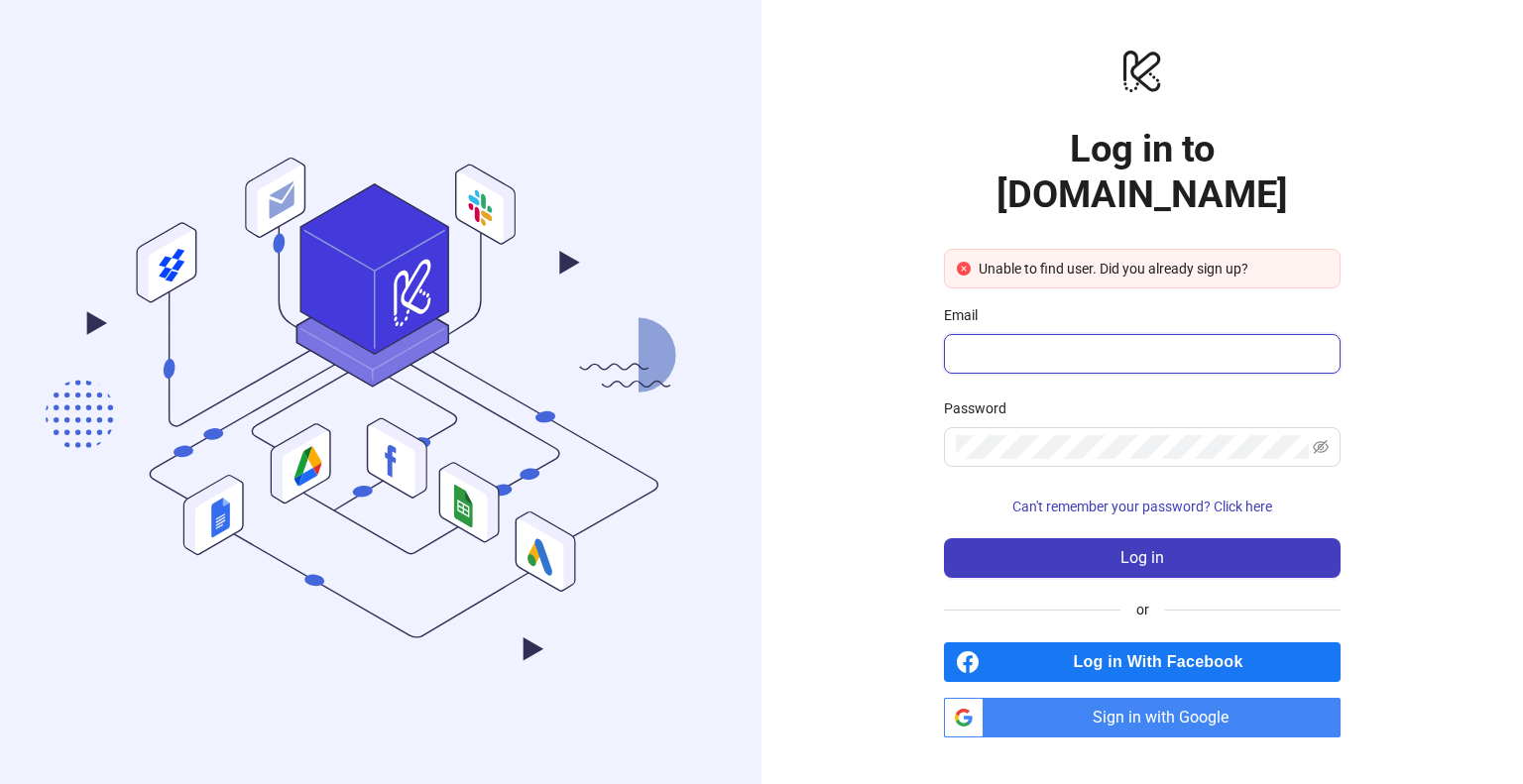 click on "Email" at bounding box center [1140, 354] 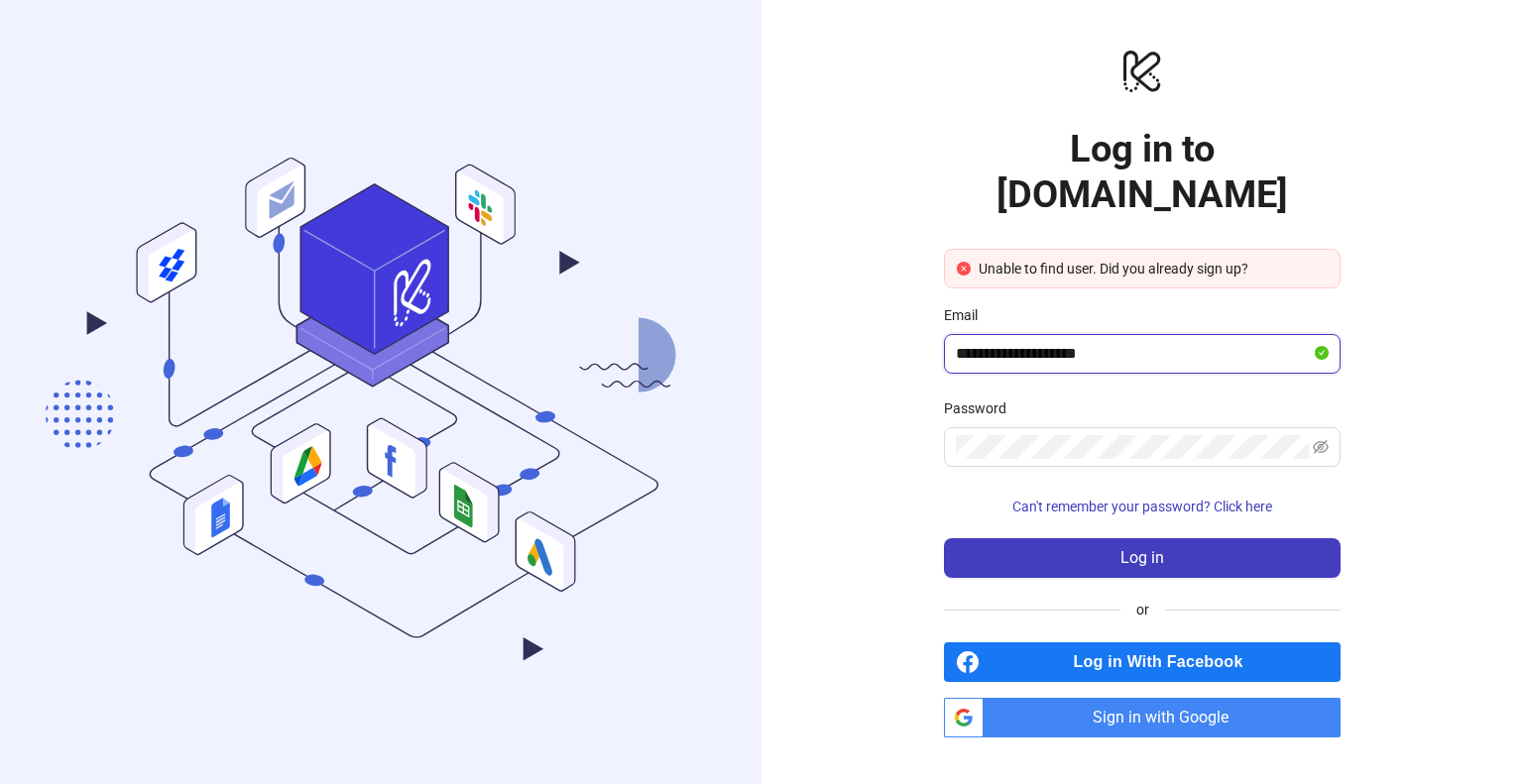 type on "**********" 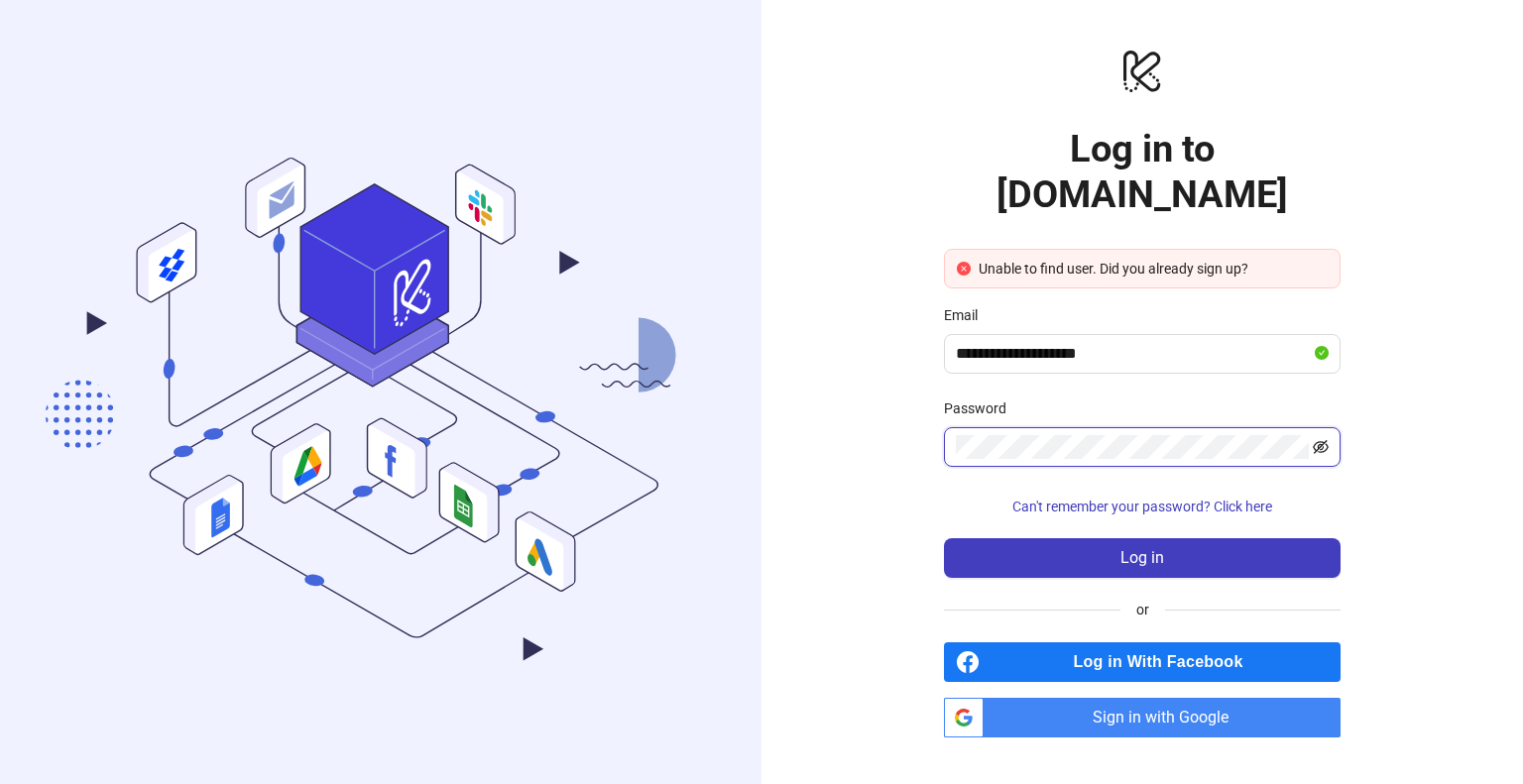 click 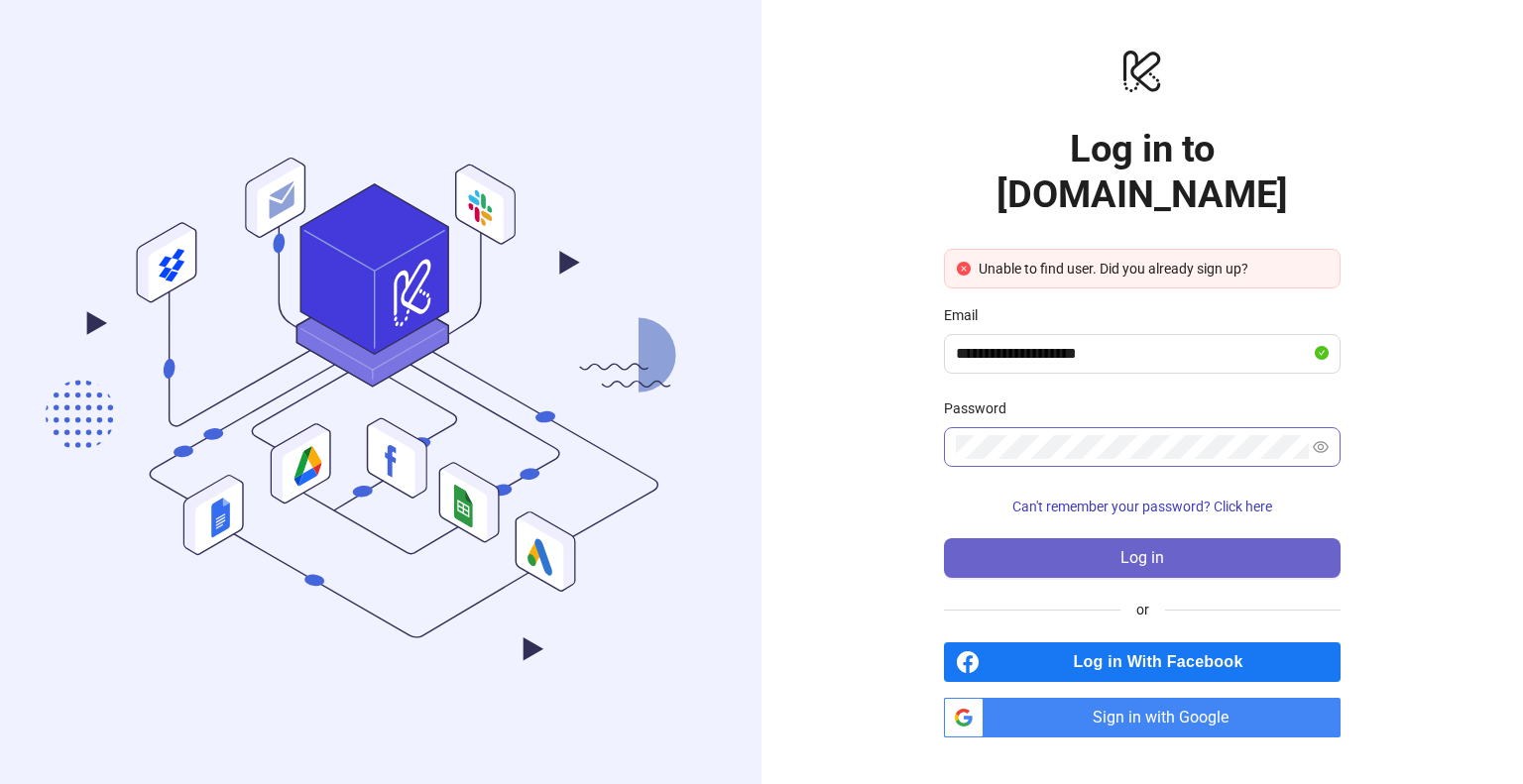 click on "Log in" at bounding box center [1142, 558] 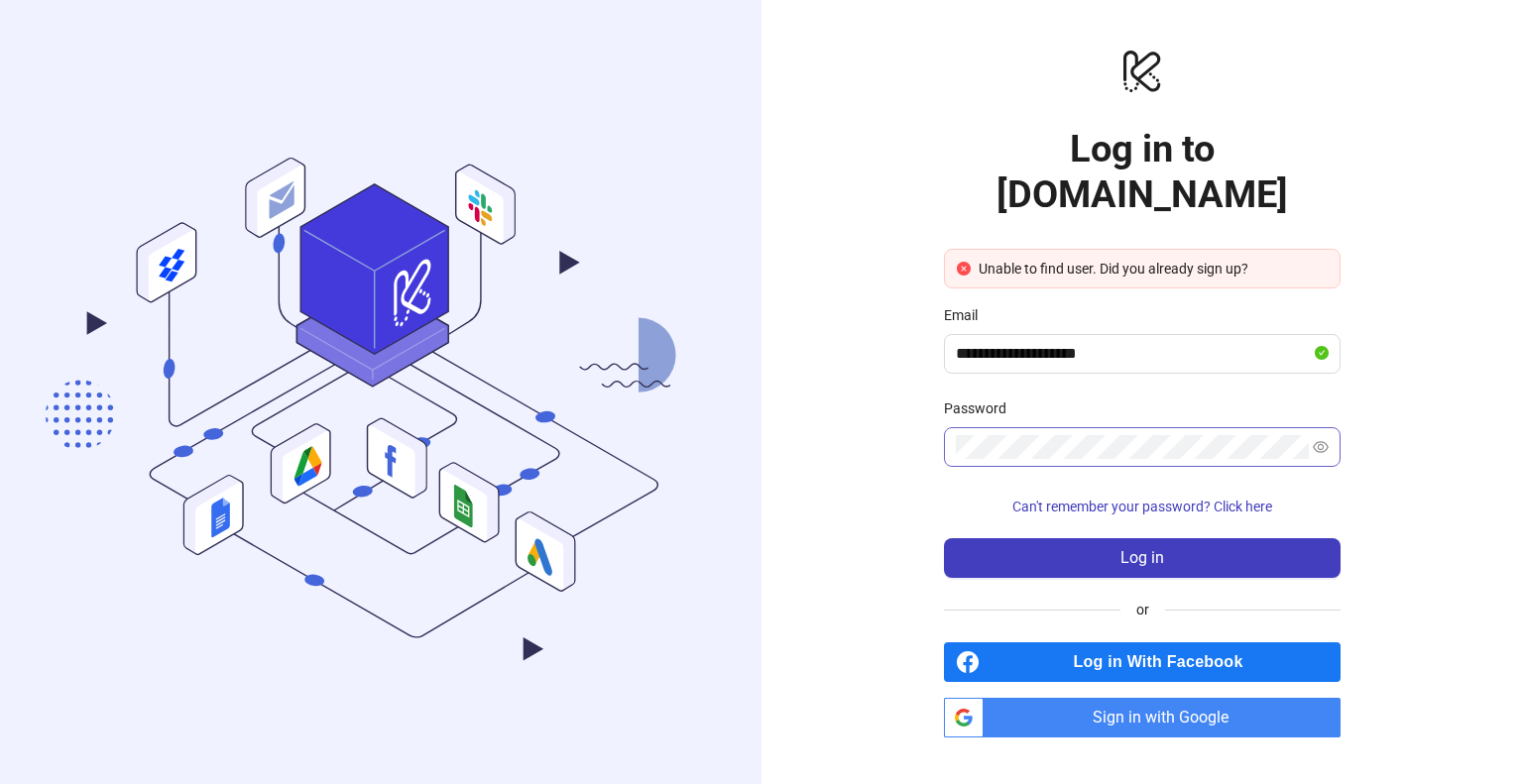 click on "Unable to find user. Did you already sign up?" at bounding box center [1153, 269] 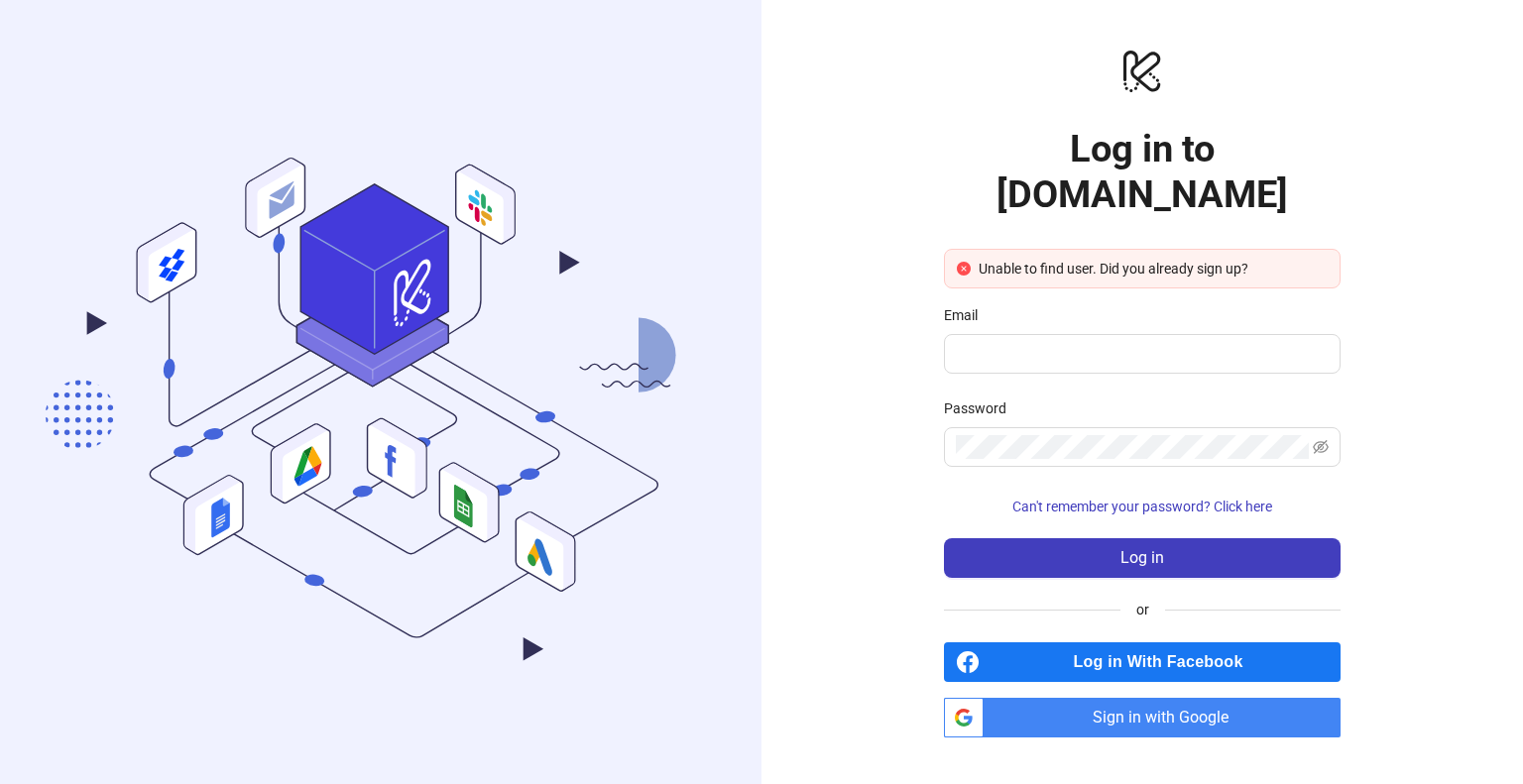 scroll, scrollTop: 0, scrollLeft: 0, axis: both 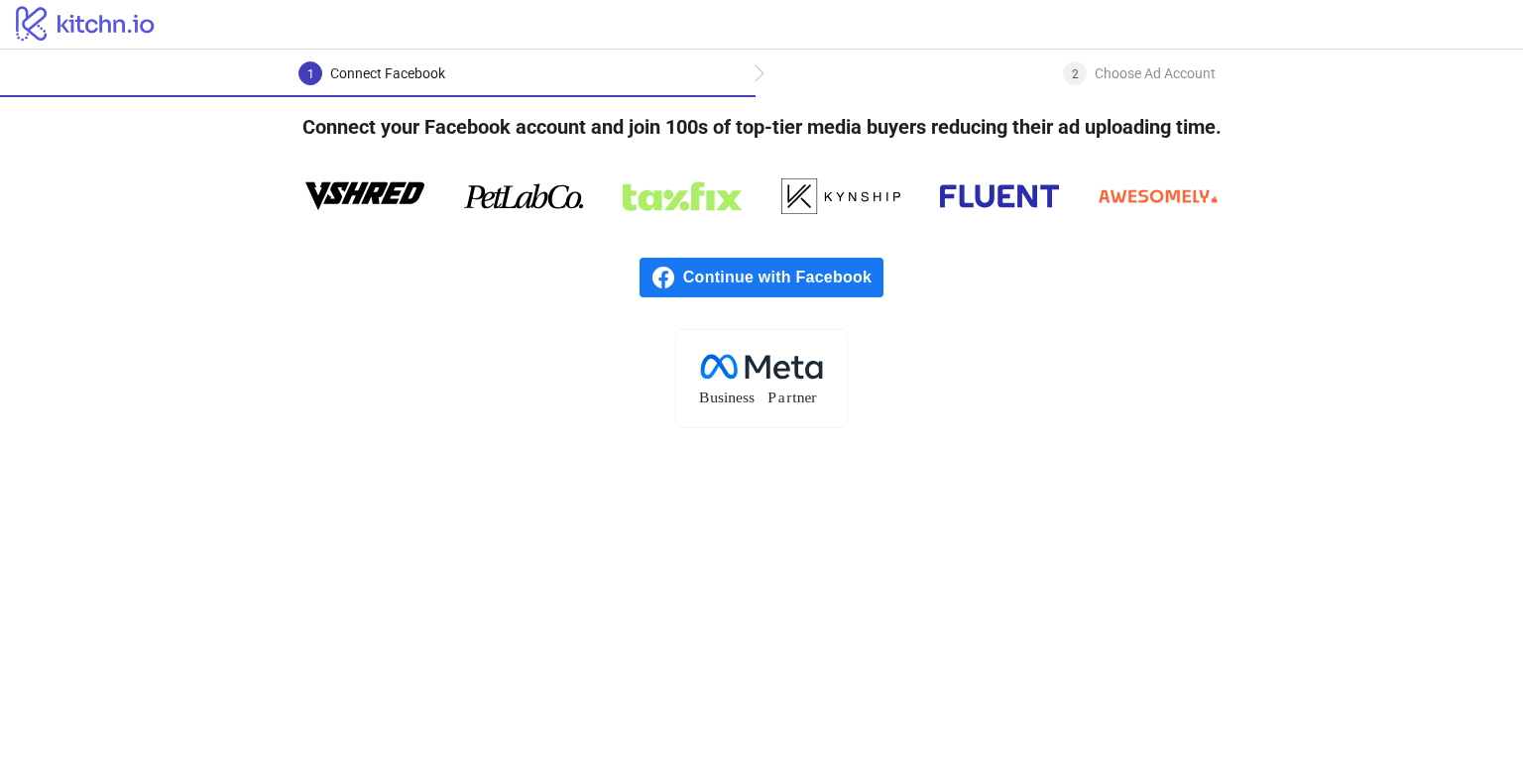 click on "Continue with Facebook" at bounding box center (783, 278) 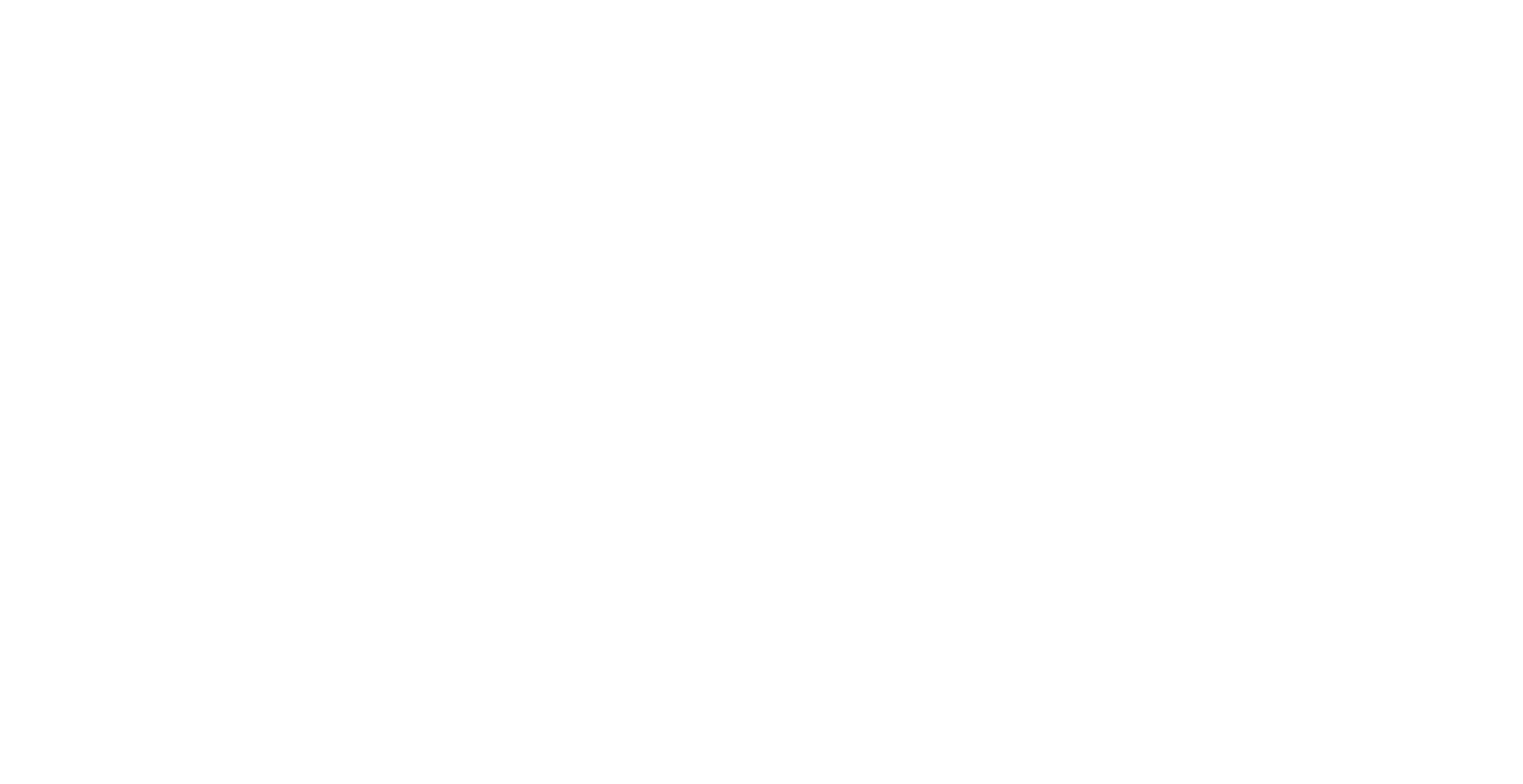 scroll, scrollTop: 0, scrollLeft: 0, axis: both 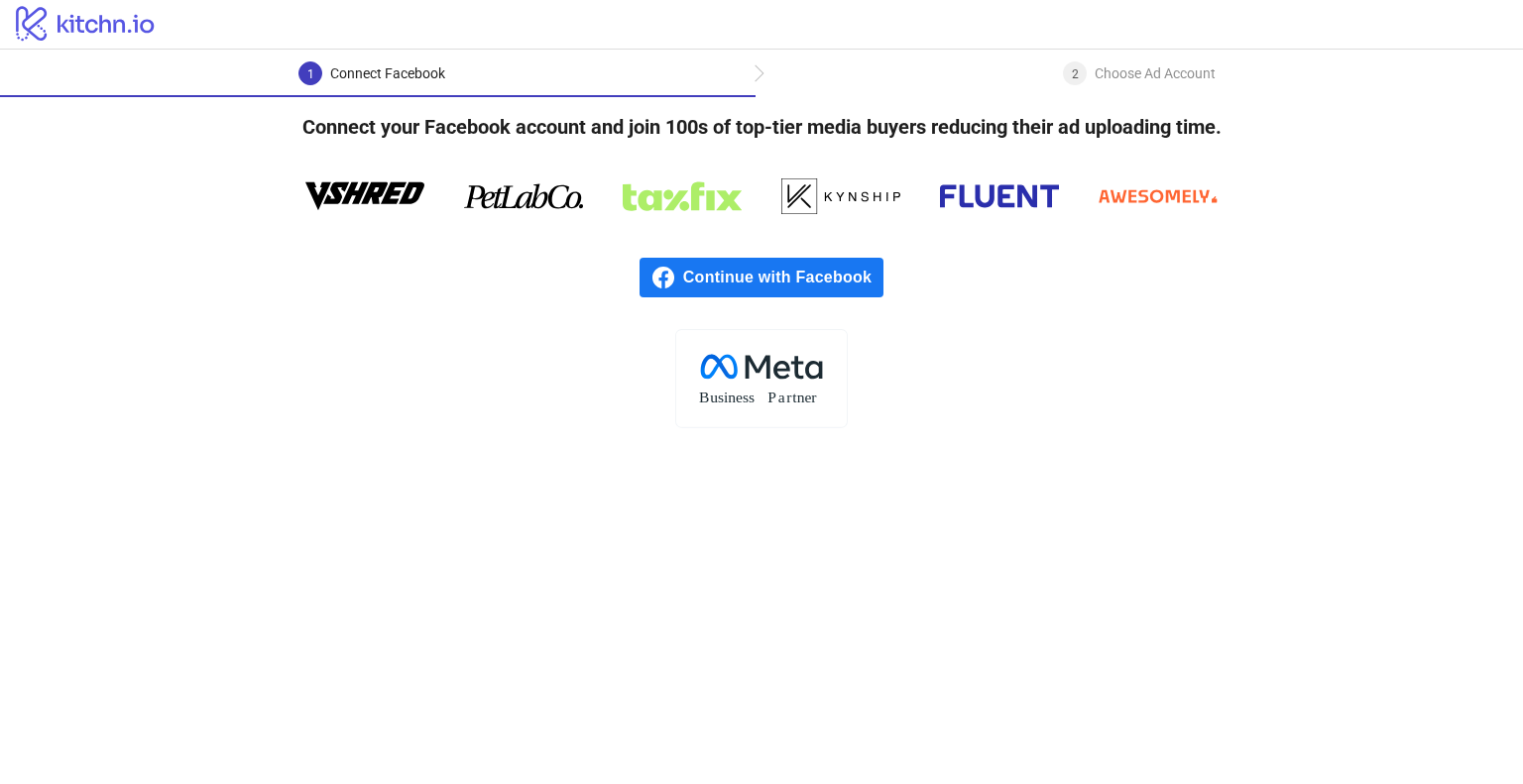 click on "logo/logo" 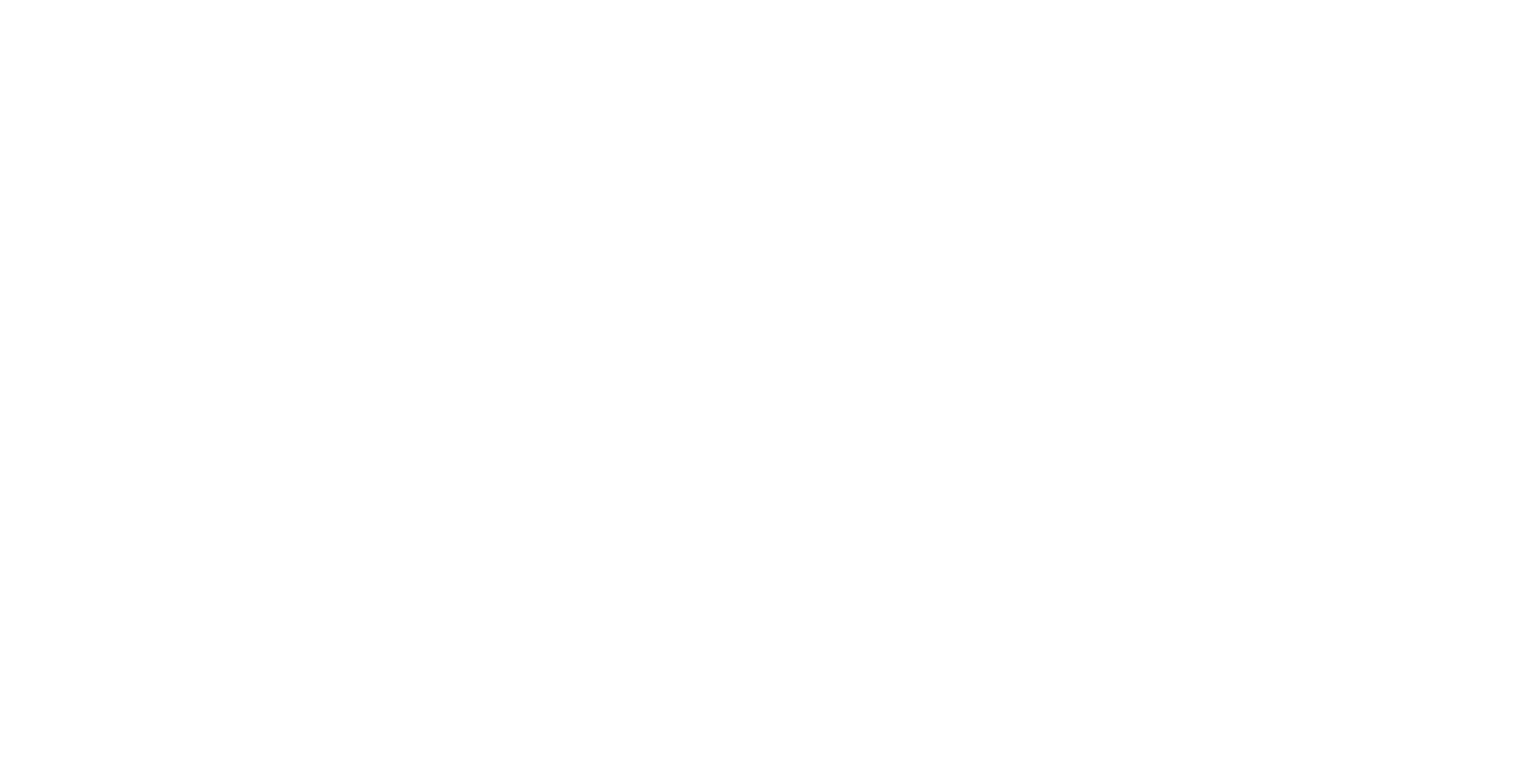 scroll, scrollTop: 0, scrollLeft: 0, axis: both 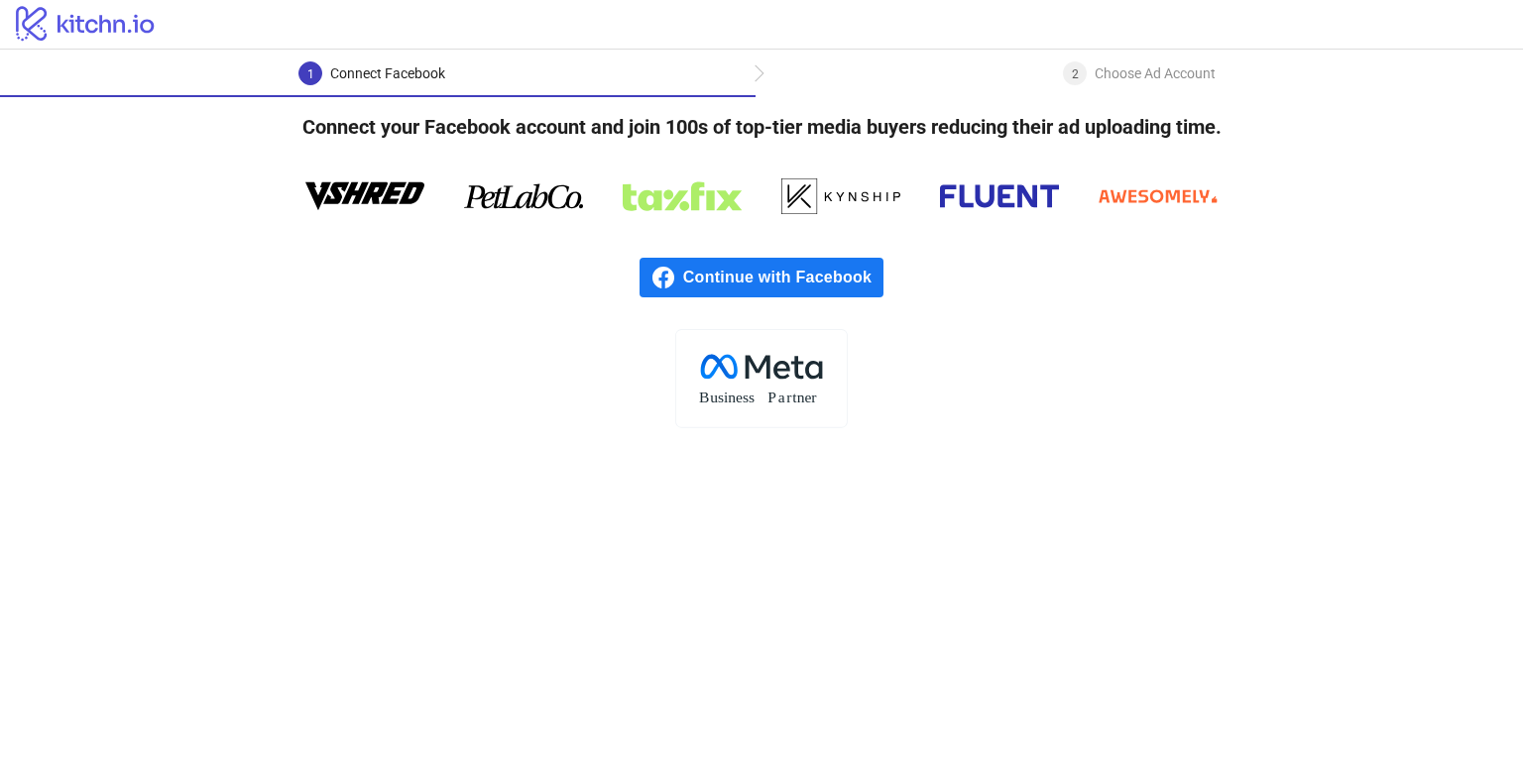 click on "Continue with Facebook" at bounding box center [762, 278] 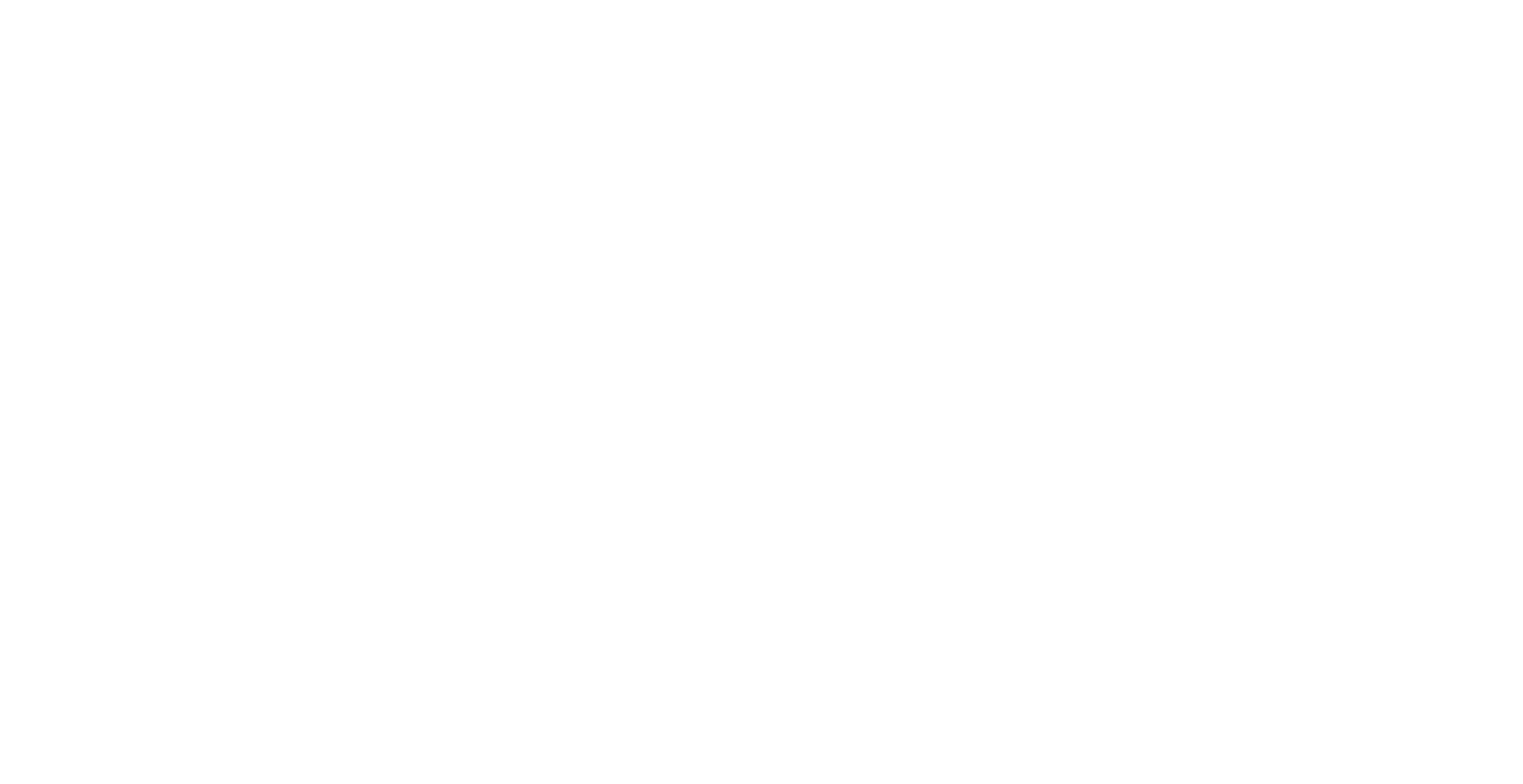 scroll, scrollTop: 0, scrollLeft: 0, axis: both 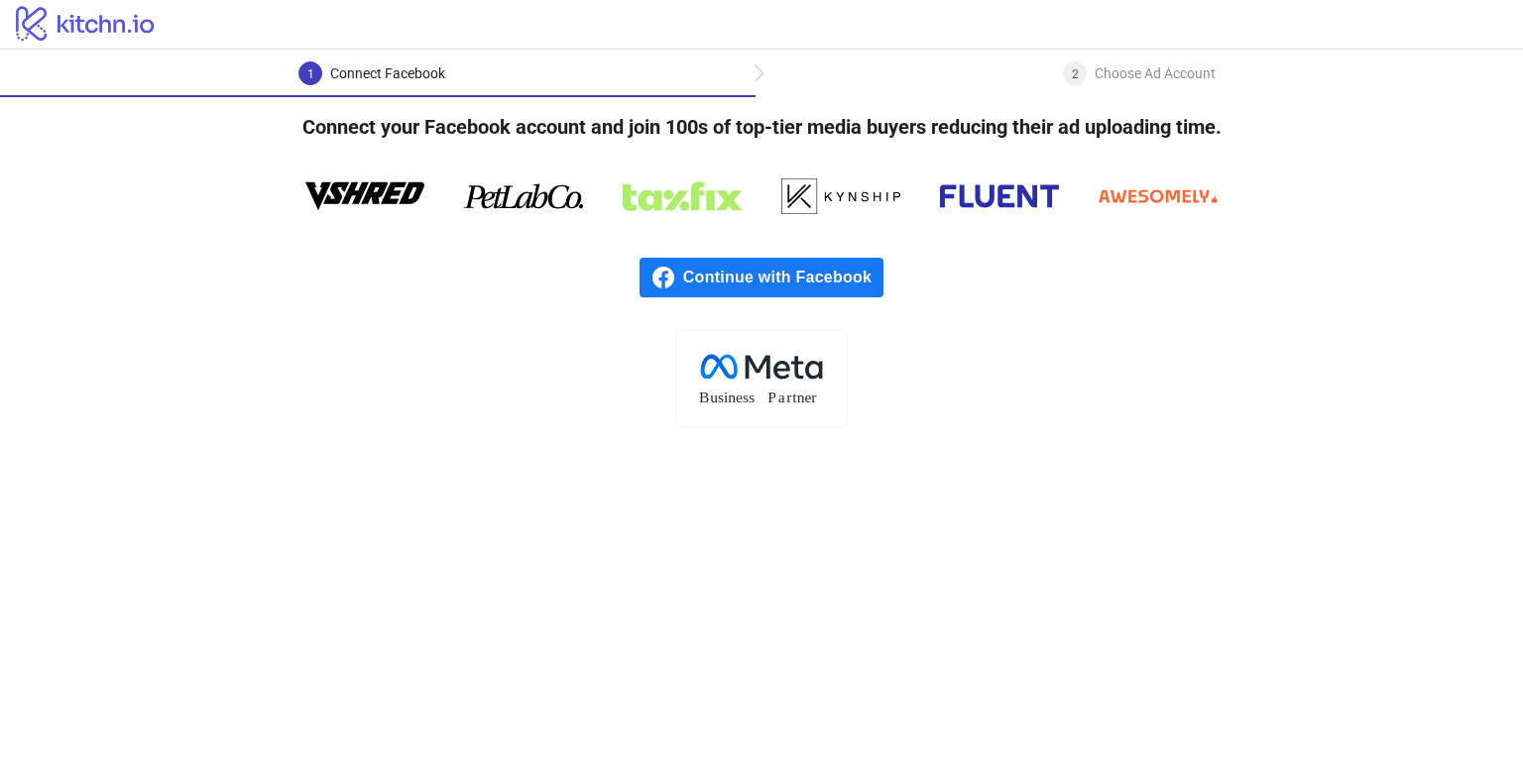 click on "Continue with Facebook" at bounding box center (783, 278) 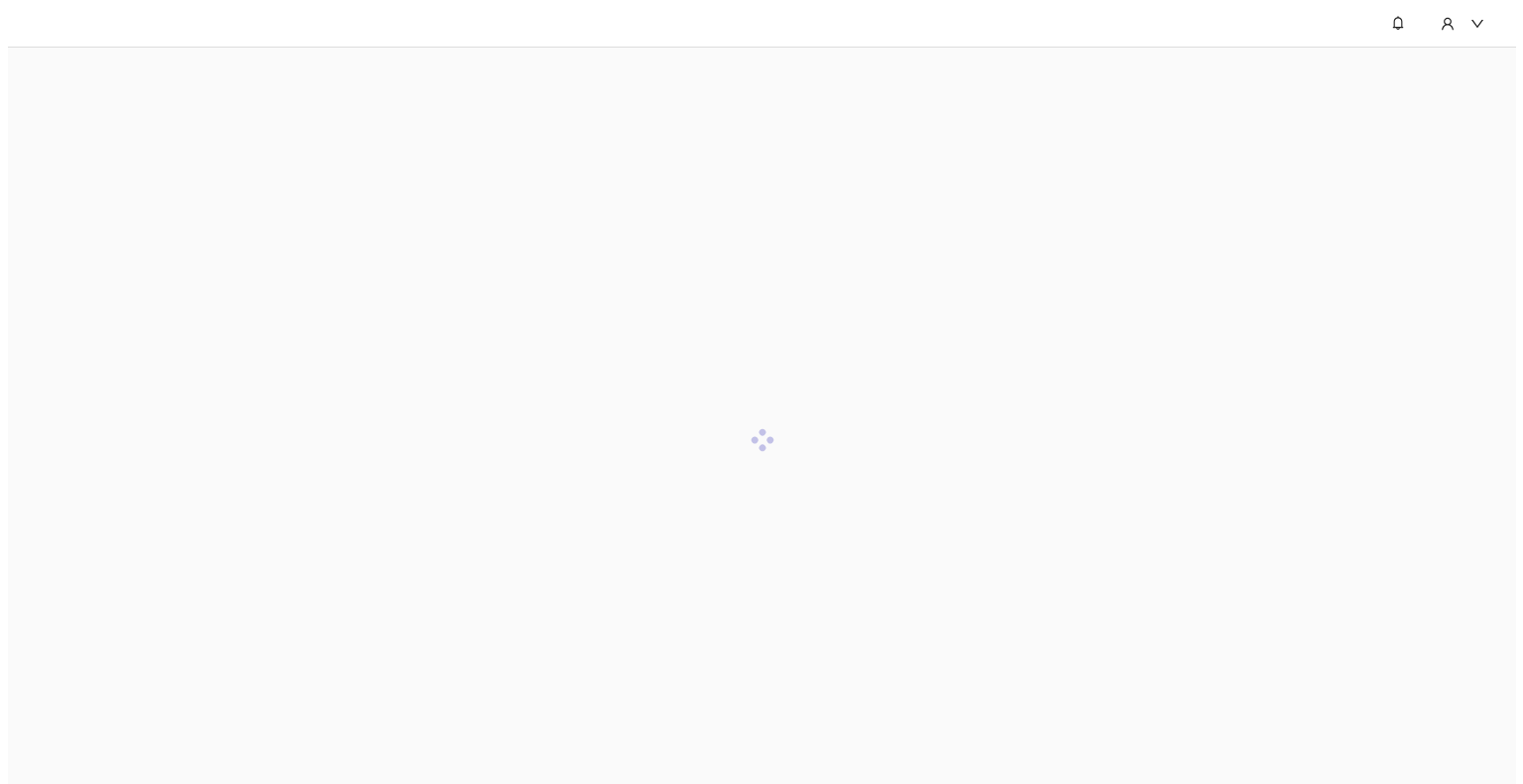 scroll, scrollTop: 0, scrollLeft: 0, axis: both 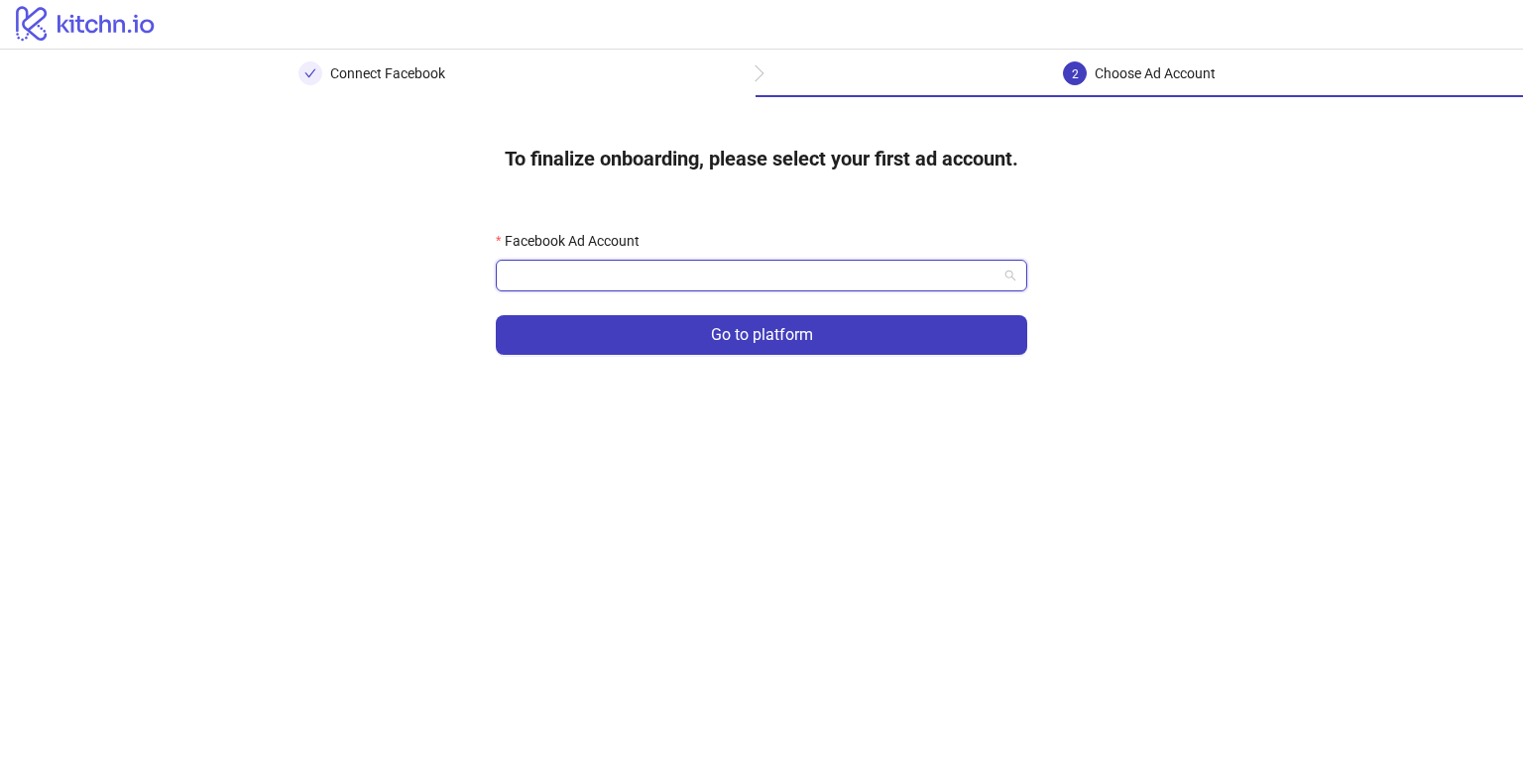 click on "Facebook Ad Account" at bounding box center (753, 276) 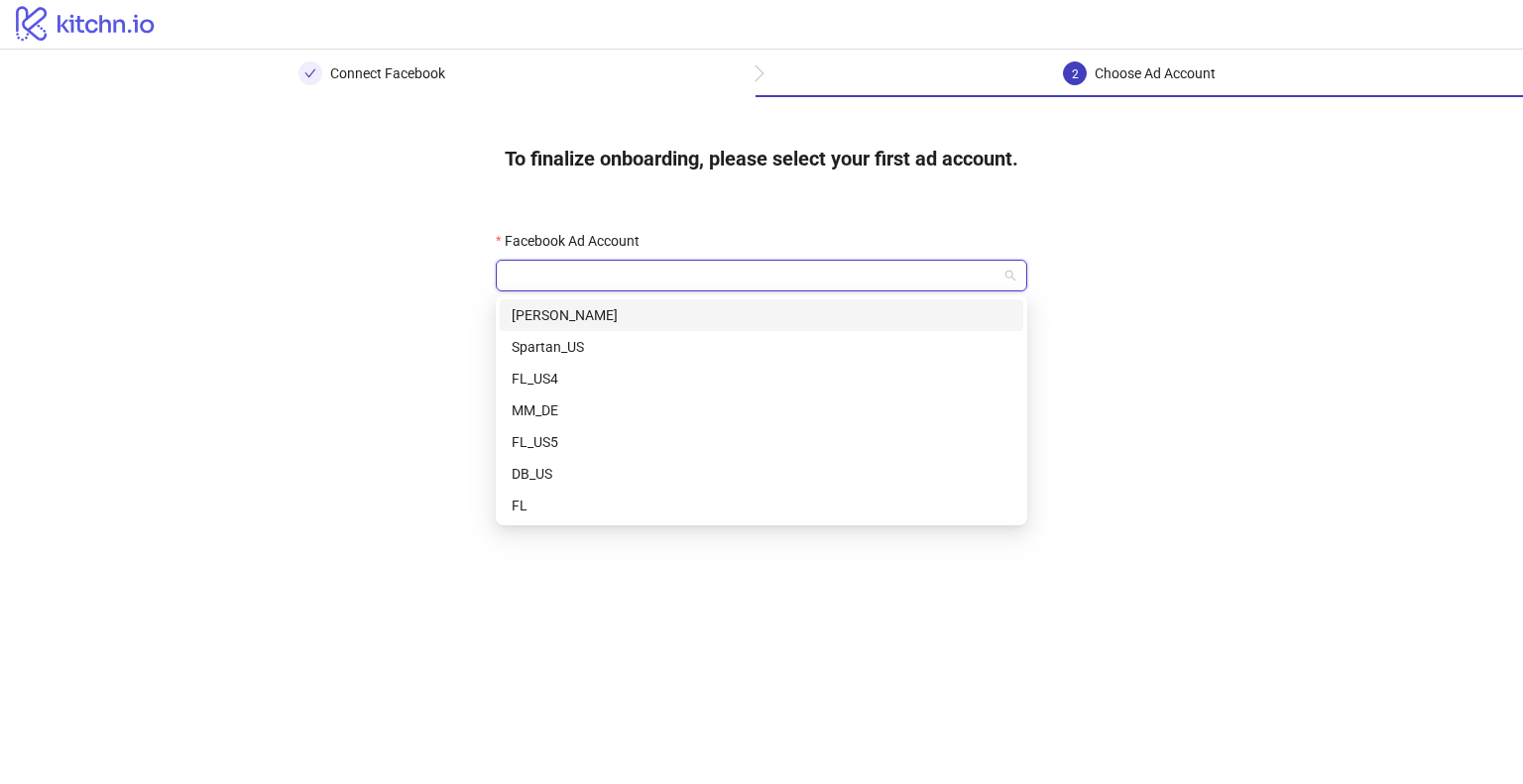 click on "[PERSON_NAME]" at bounding box center [762, 315] 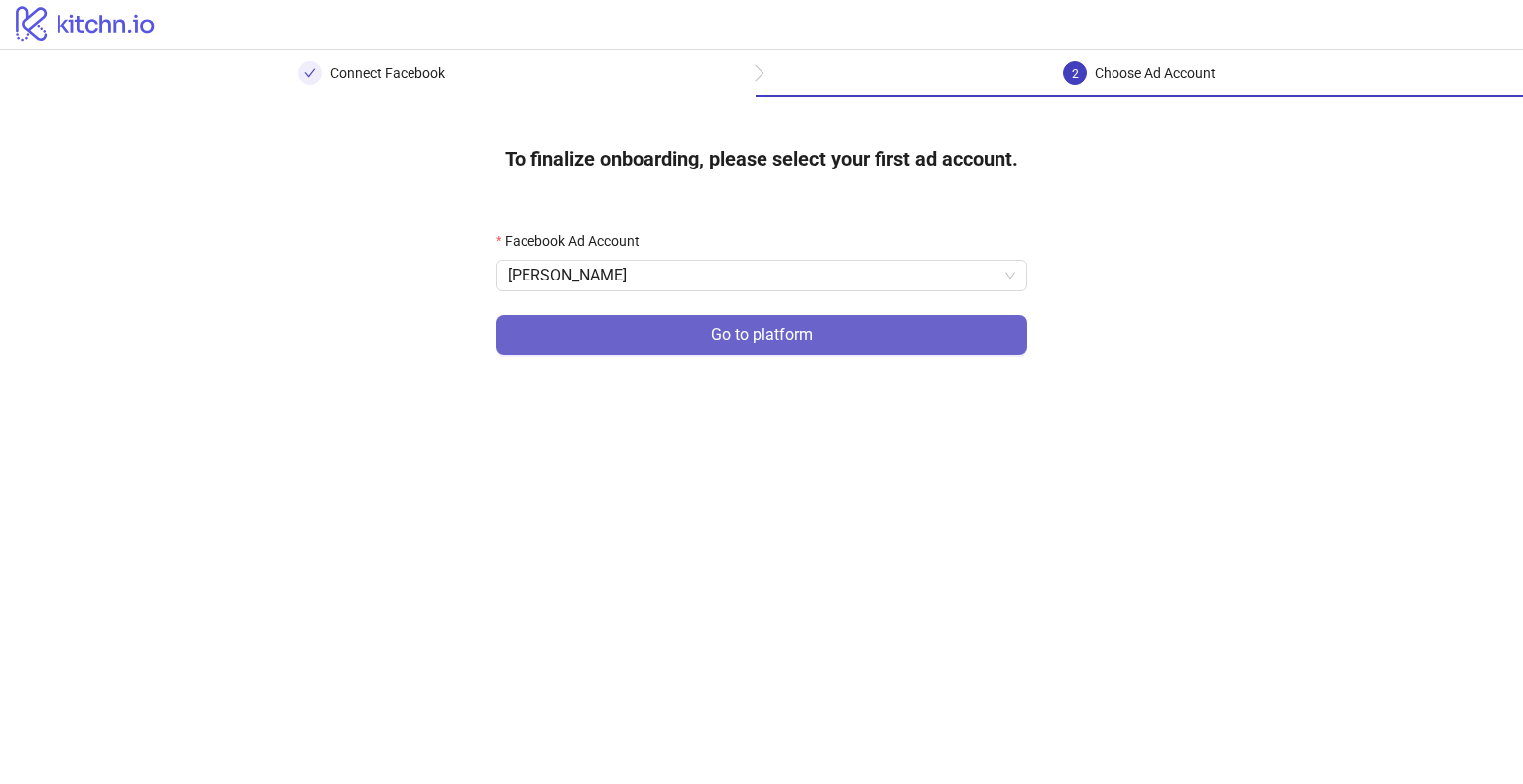 click on "Go to platform" at bounding box center (762, 335) 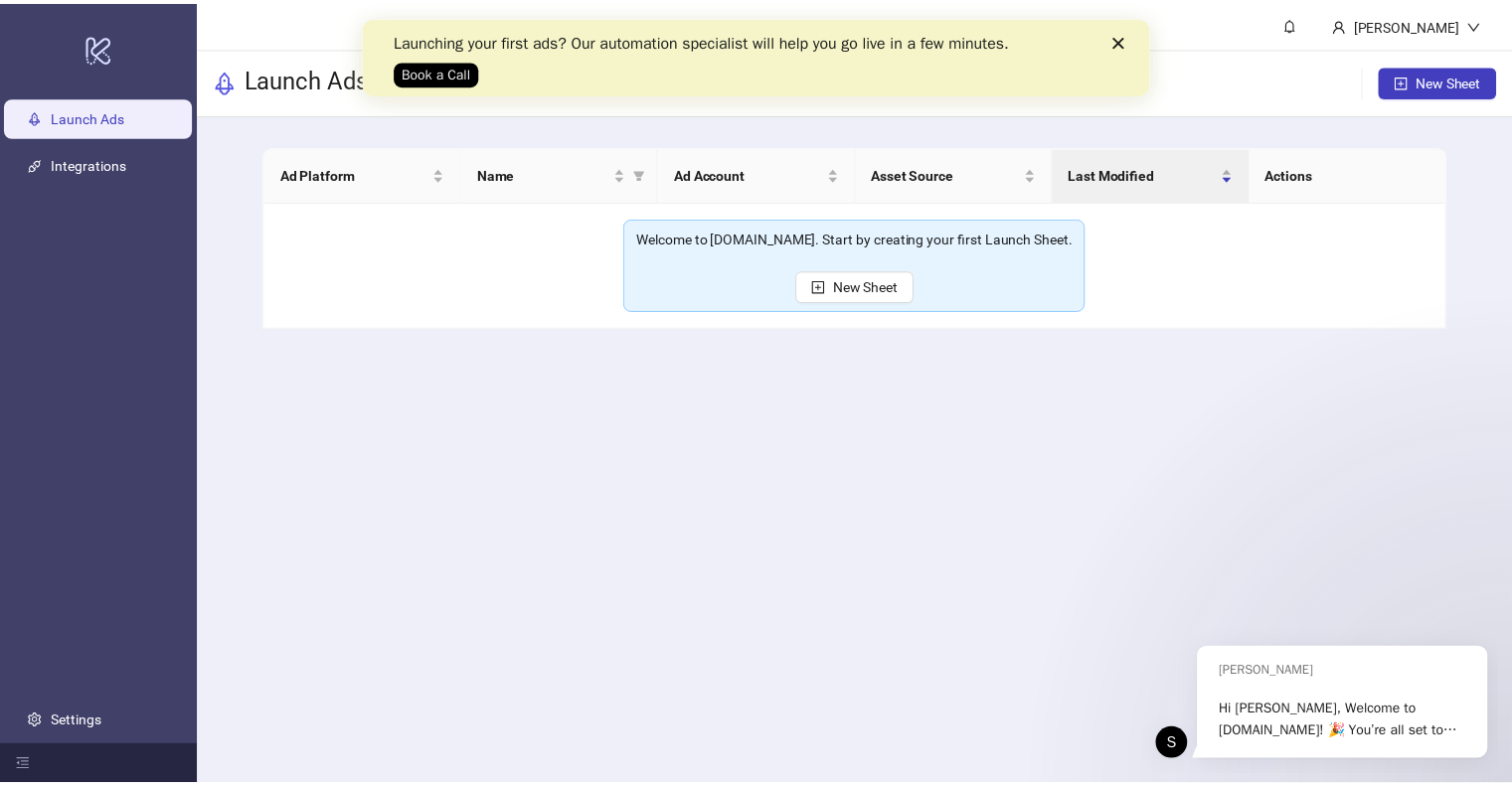 scroll, scrollTop: 0, scrollLeft: 0, axis: both 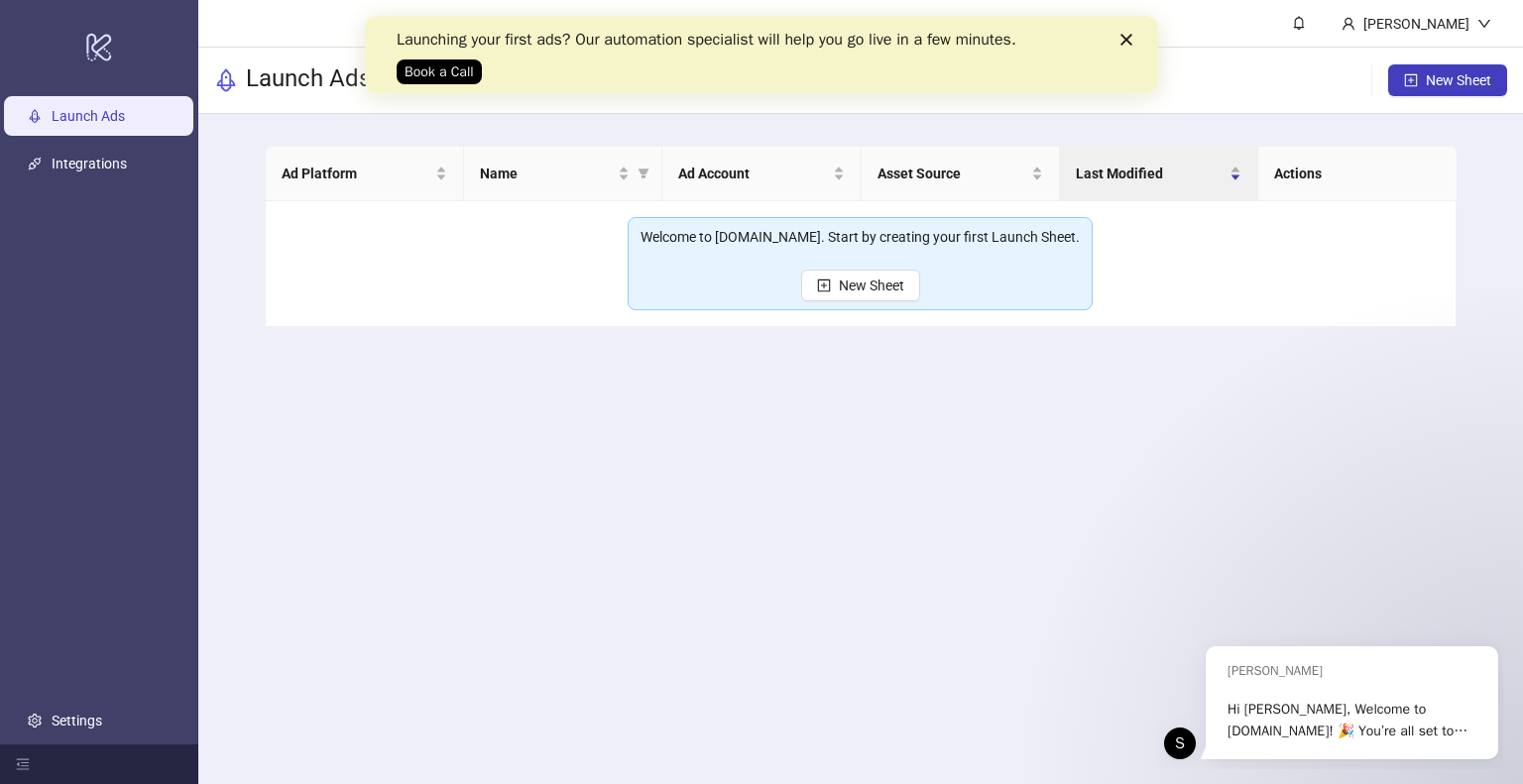 click 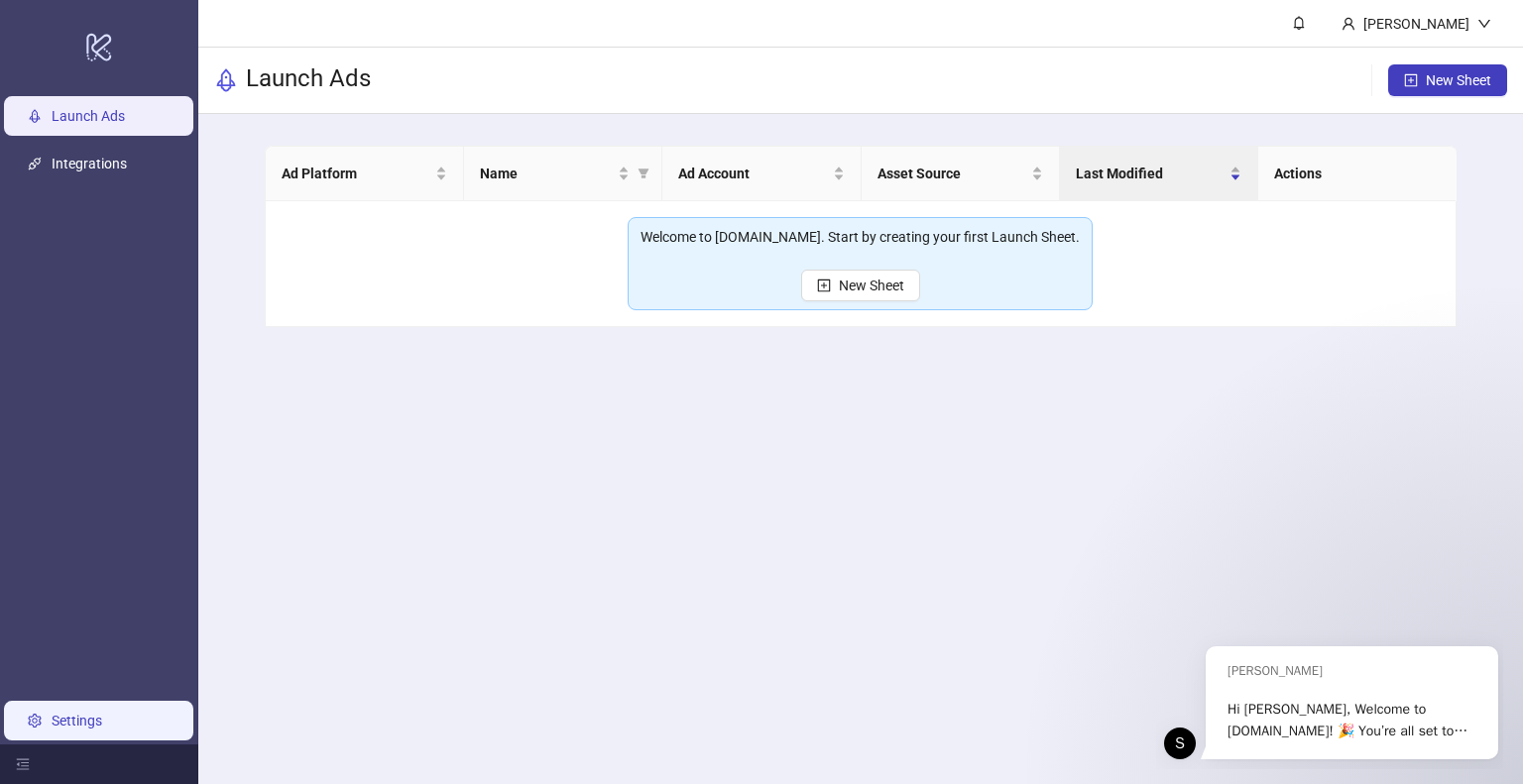 click on "Settings" at bounding box center [76, 721] 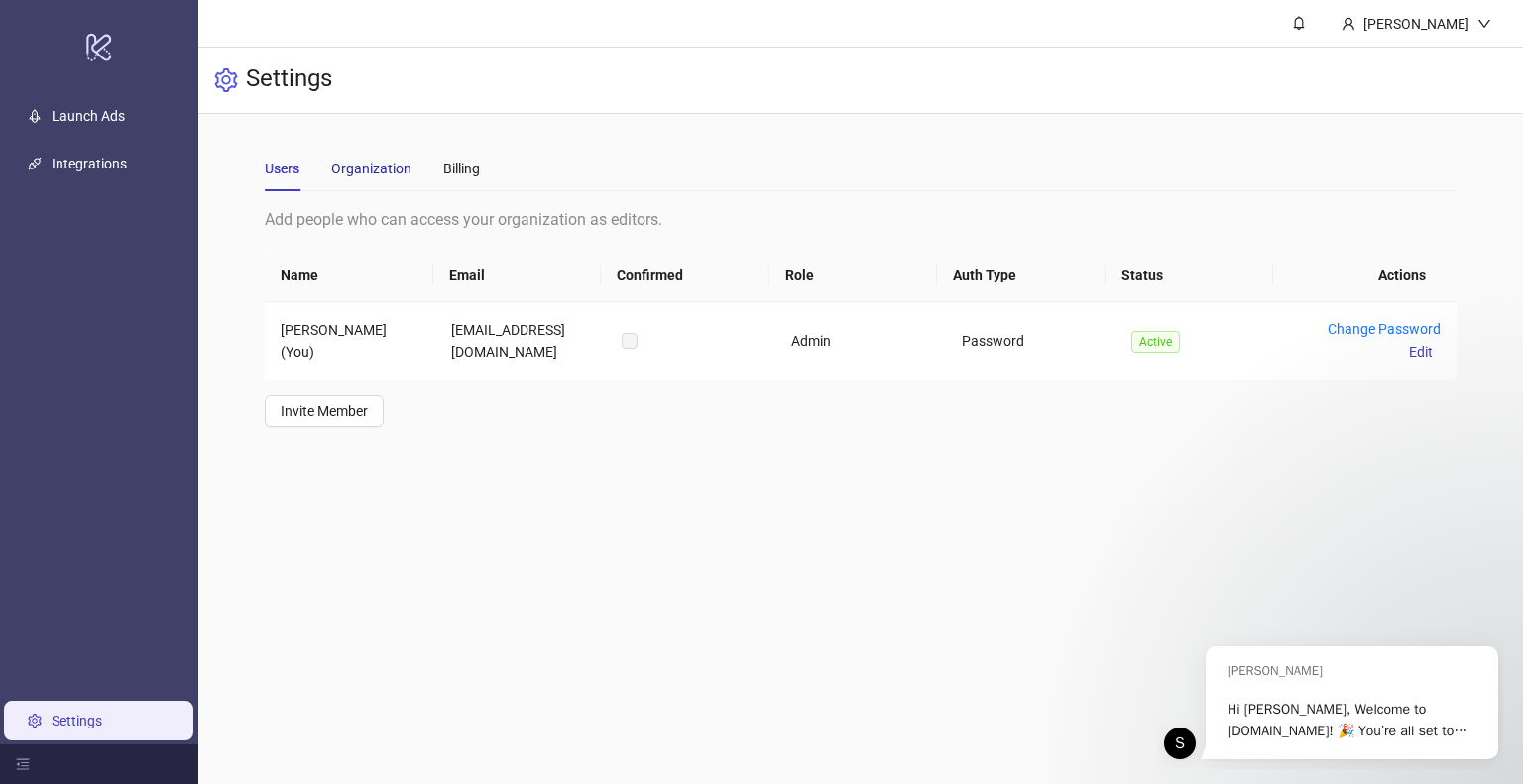 click on "Organization" at bounding box center [371, 168] 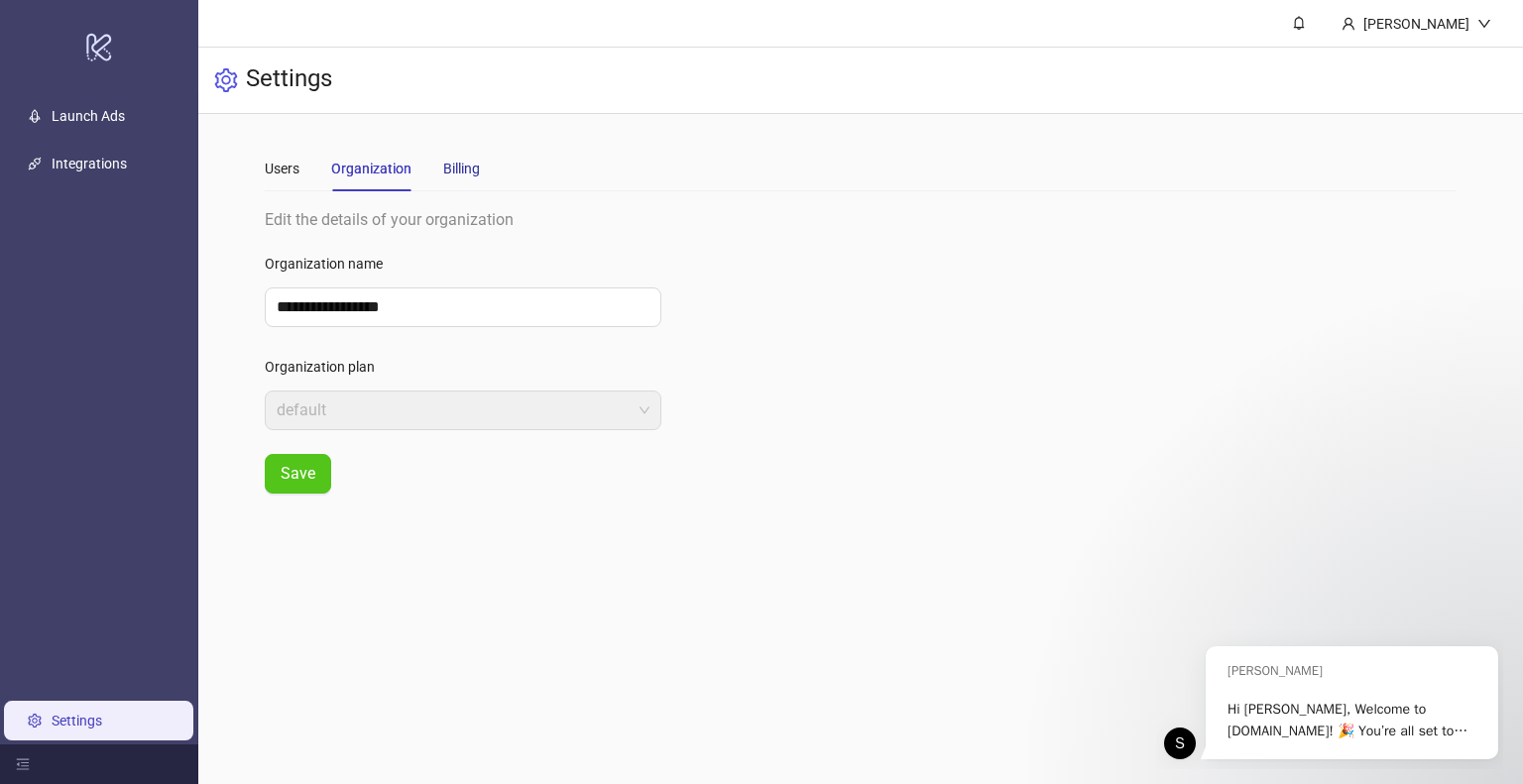 click on "Billing" at bounding box center (461, 168) 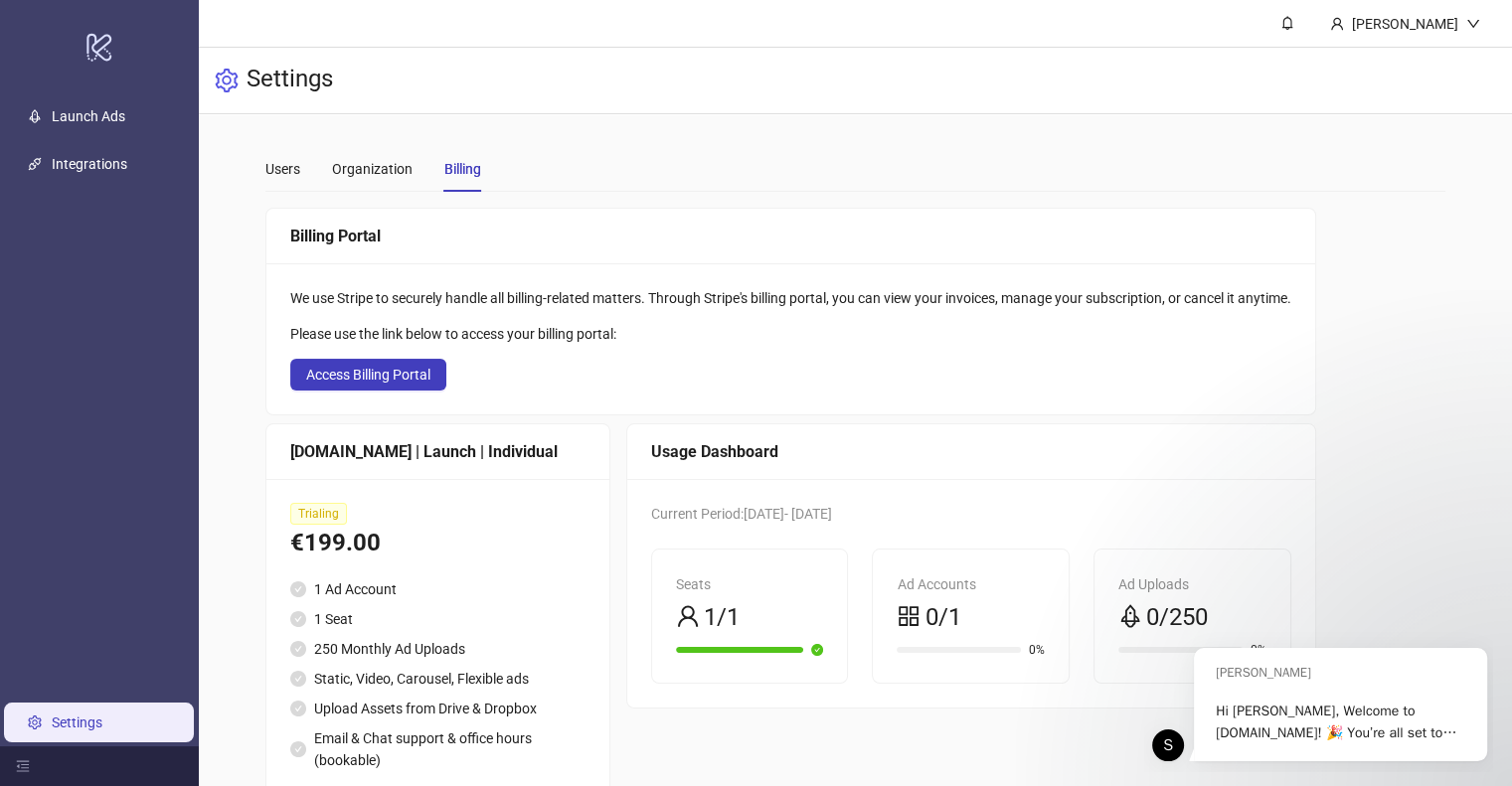 scroll, scrollTop: 64, scrollLeft: 0, axis: vertical 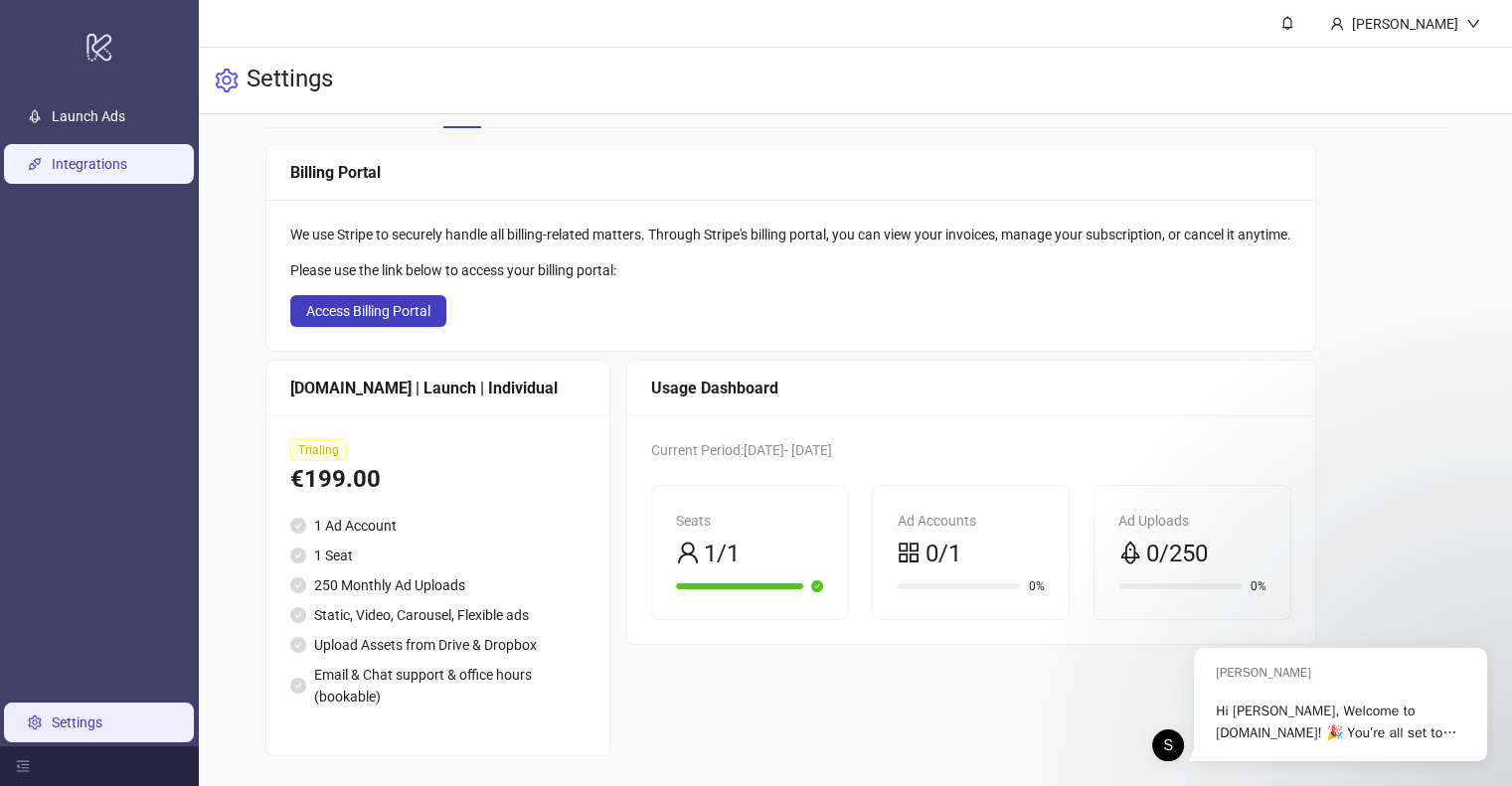 click on "Integrations" at bounding box center [89, 164] 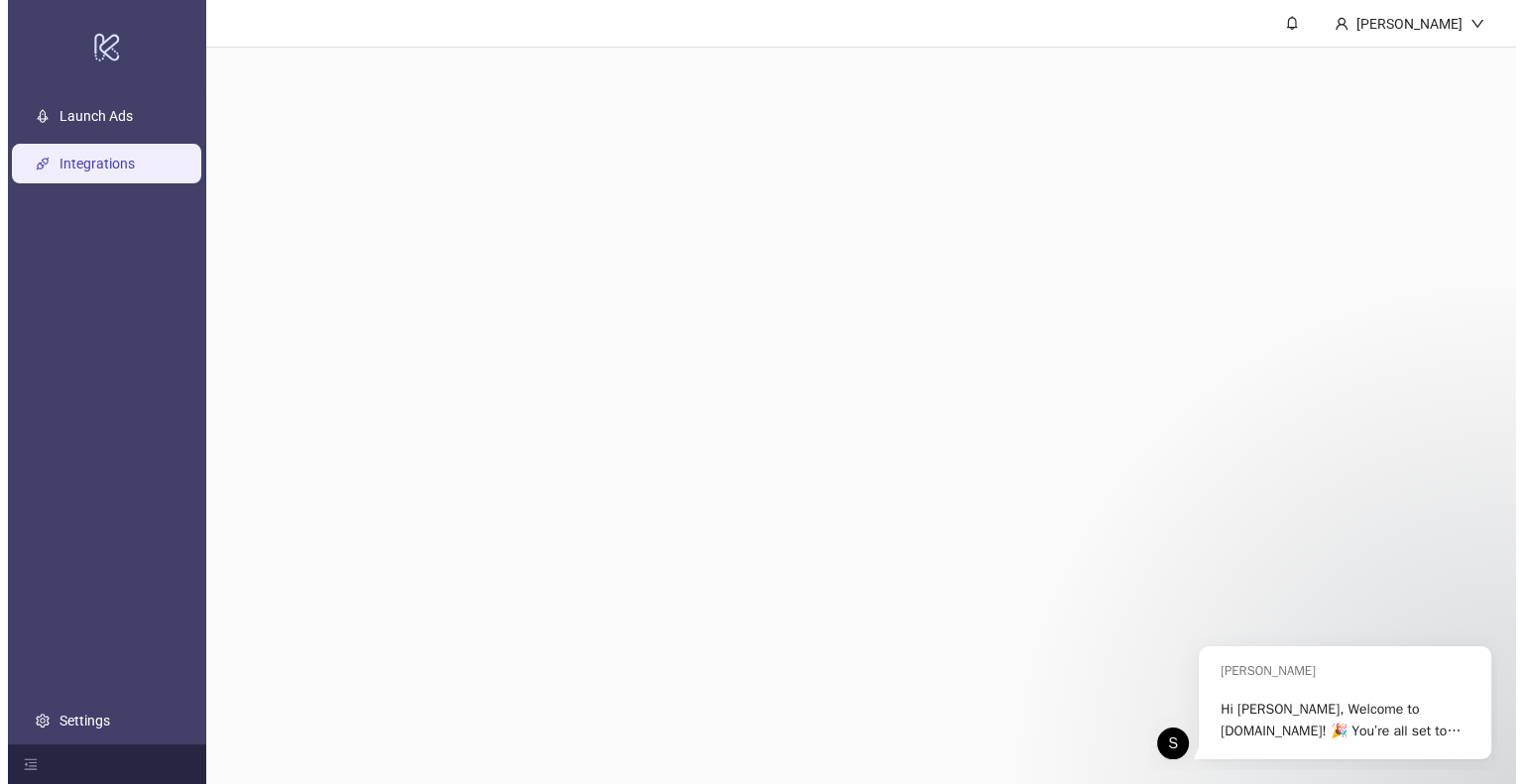 scroll, scrollTop: 0, scrollLeft: 0, axis: both 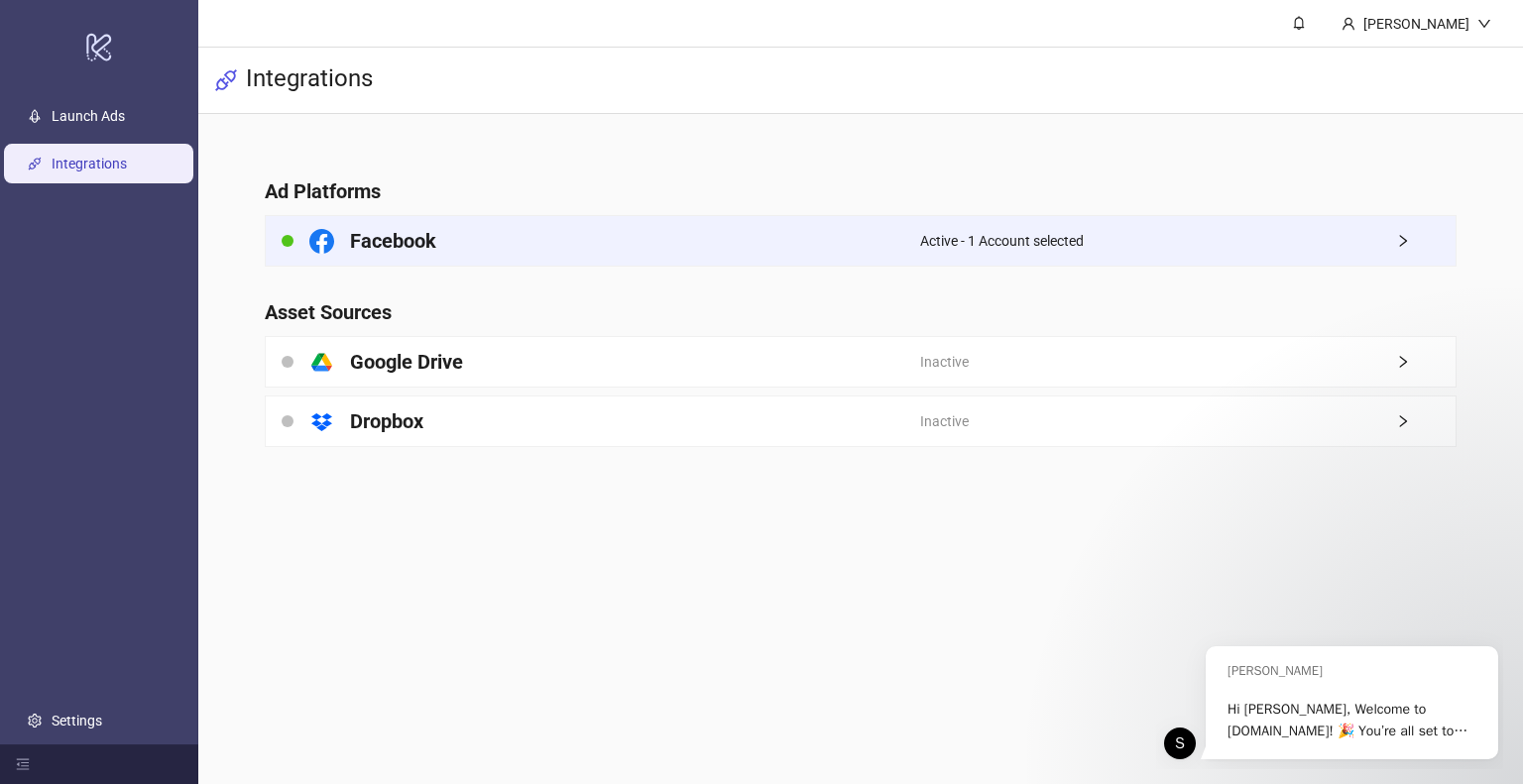 click on "Facebook" at bounding box center (593, 241) 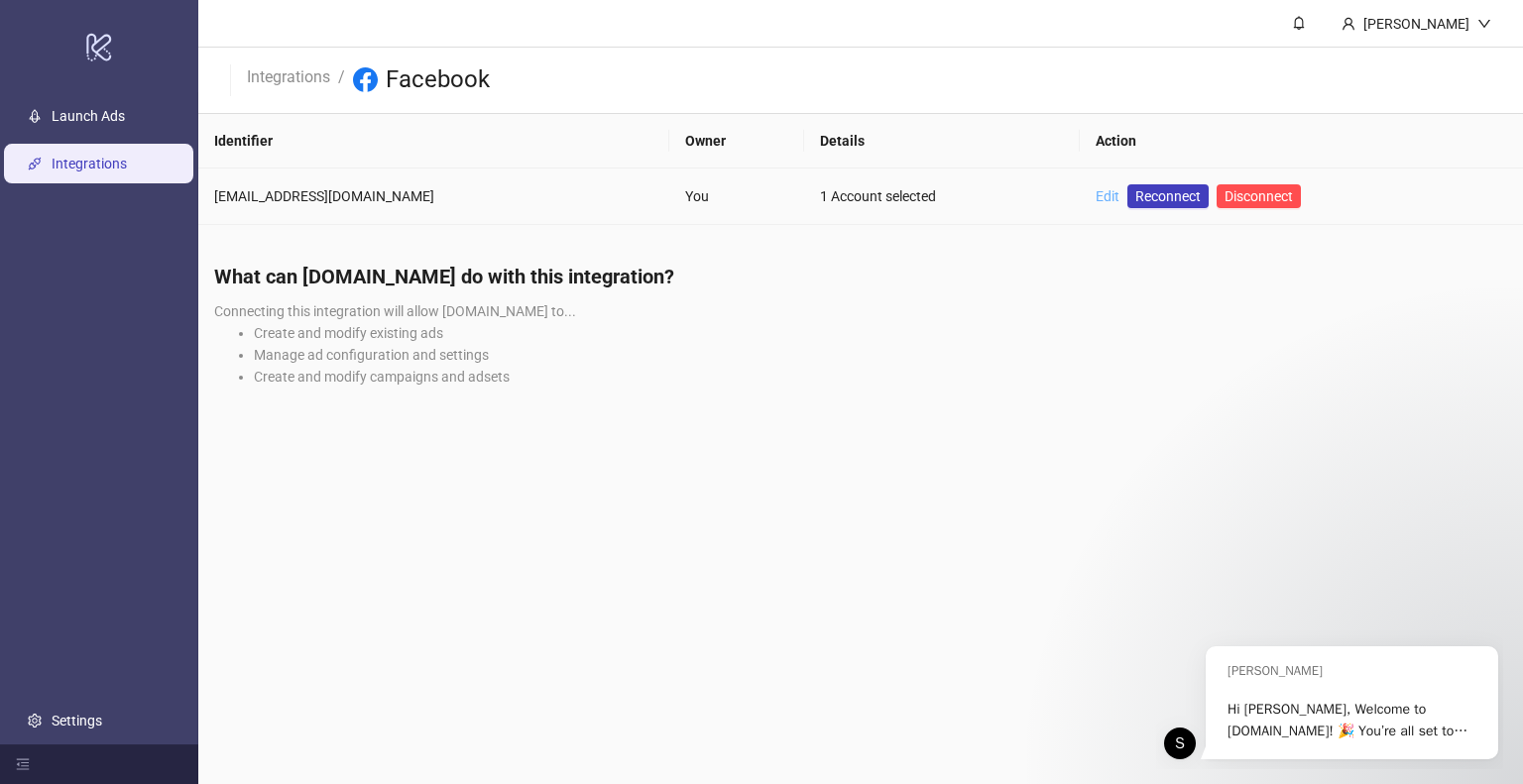 click on "Edit" at bounding box center [1108, 196] 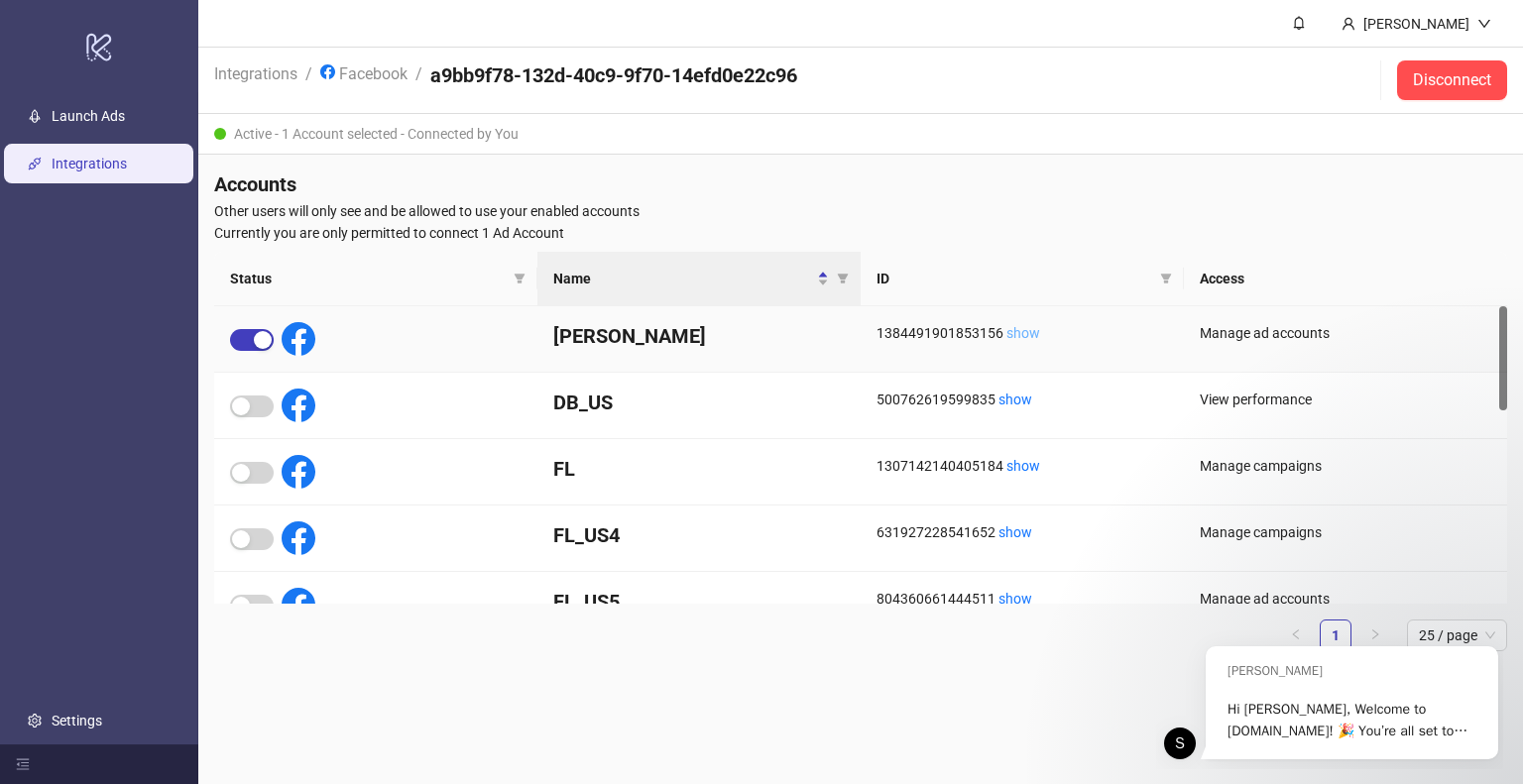click on "show" at bounding box center (1023, 333) 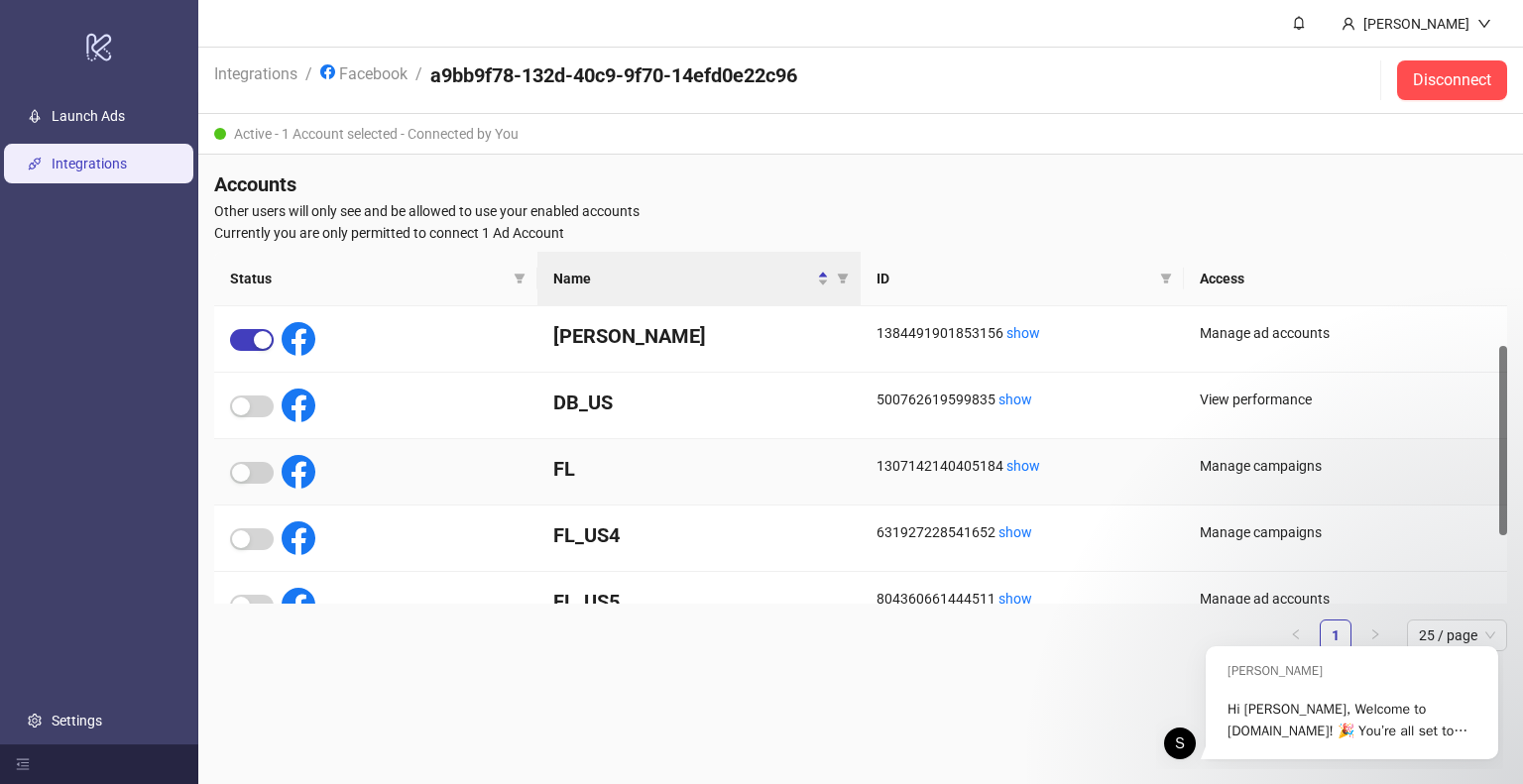 scroll, scrollTop: 167, scrollLeft: 0, axis: vertical 